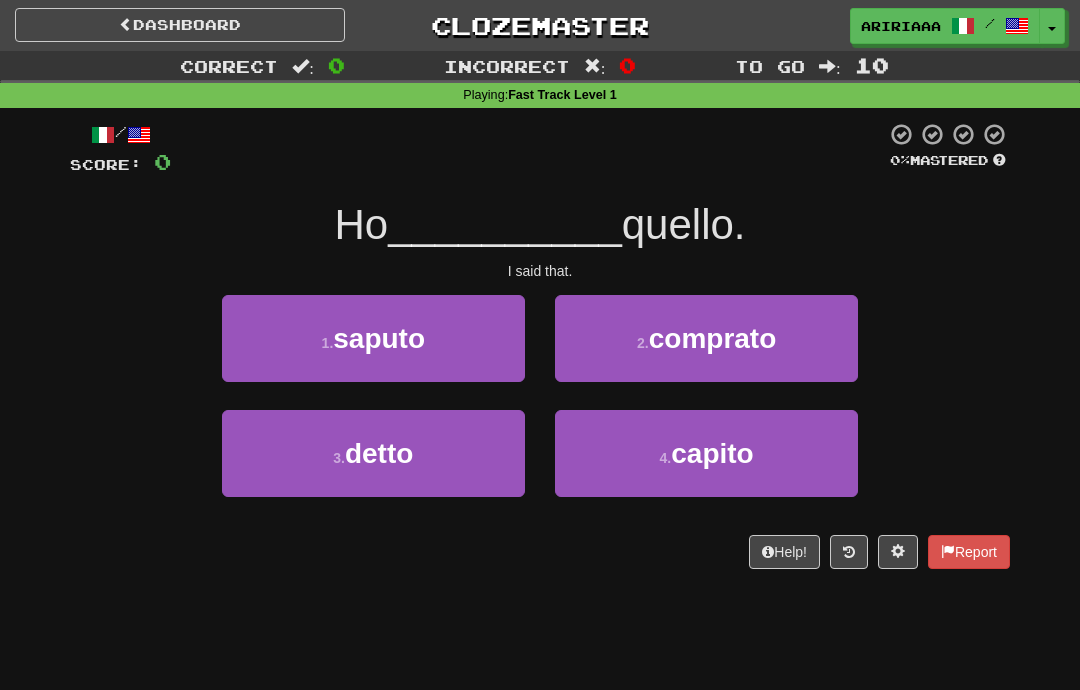 scroll, scrollTop: 0, scrollLeft: 0, axis: both 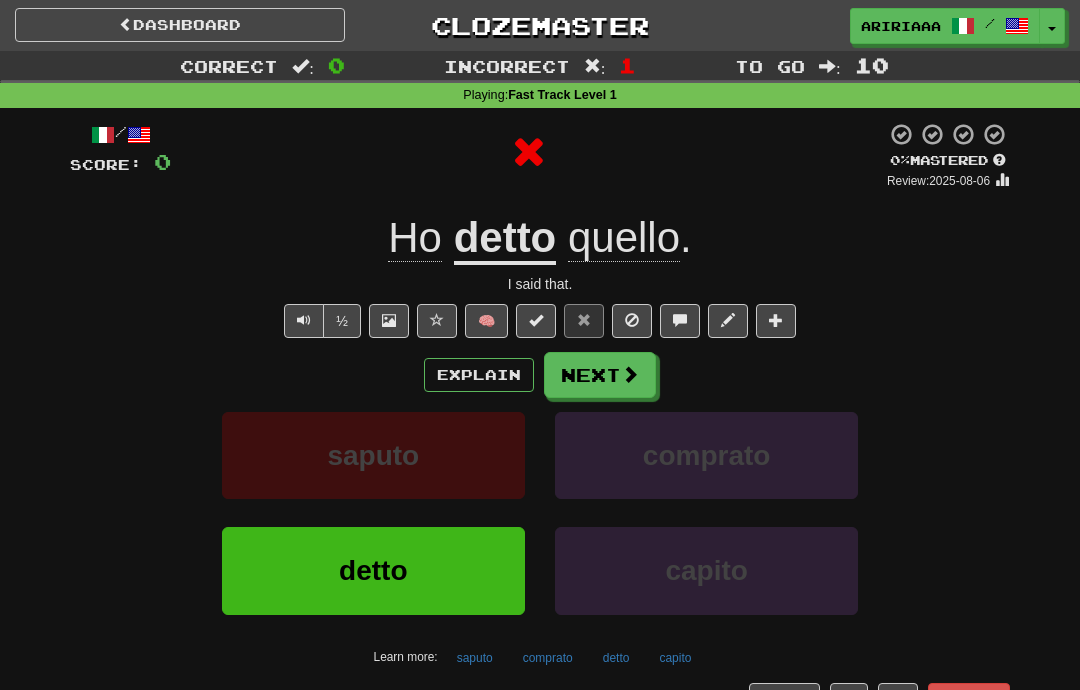 click on "Explain" at bounding box center [479, 375] 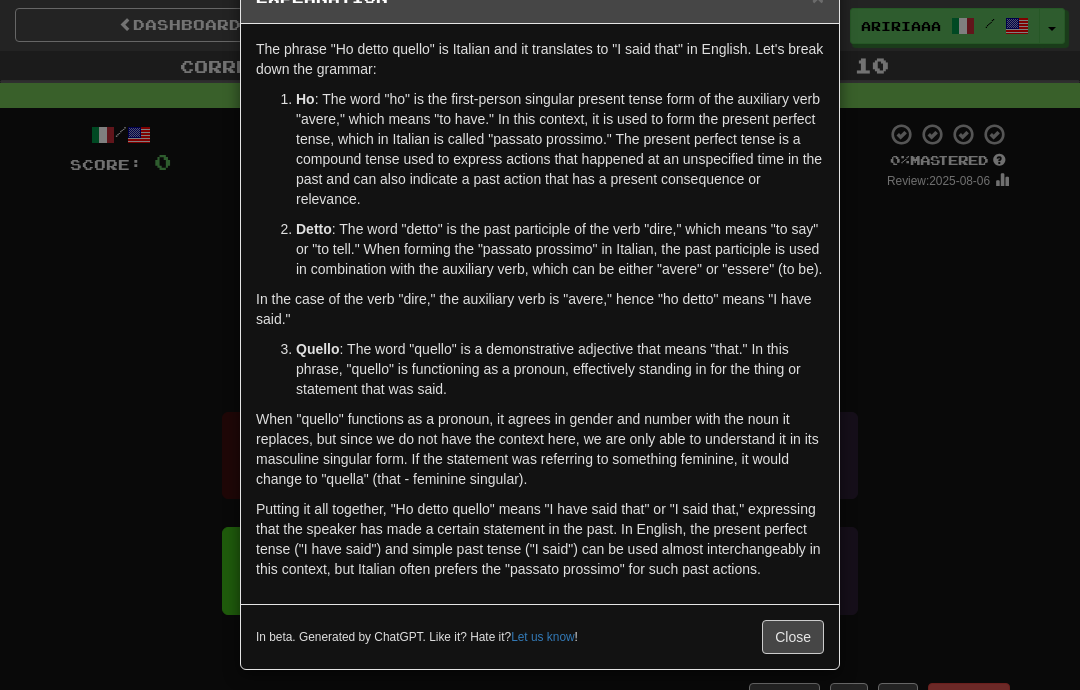scroll, scrollTop: 62, scrollLeft: 0, axis: vertical 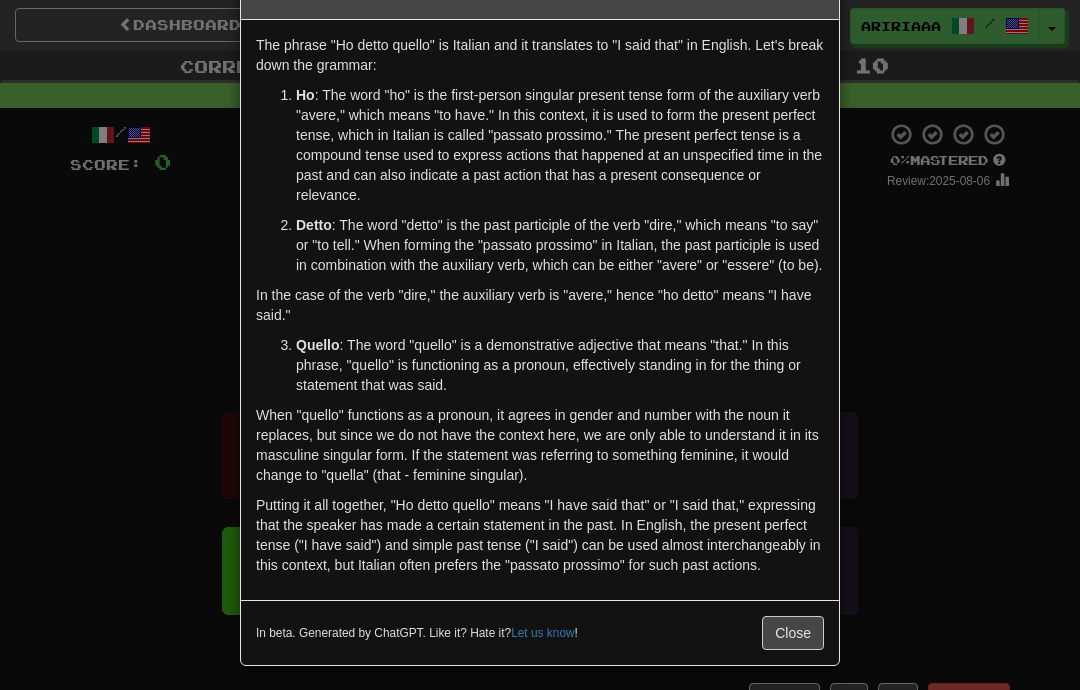 click on "Close" at bounding box center (793, 633) 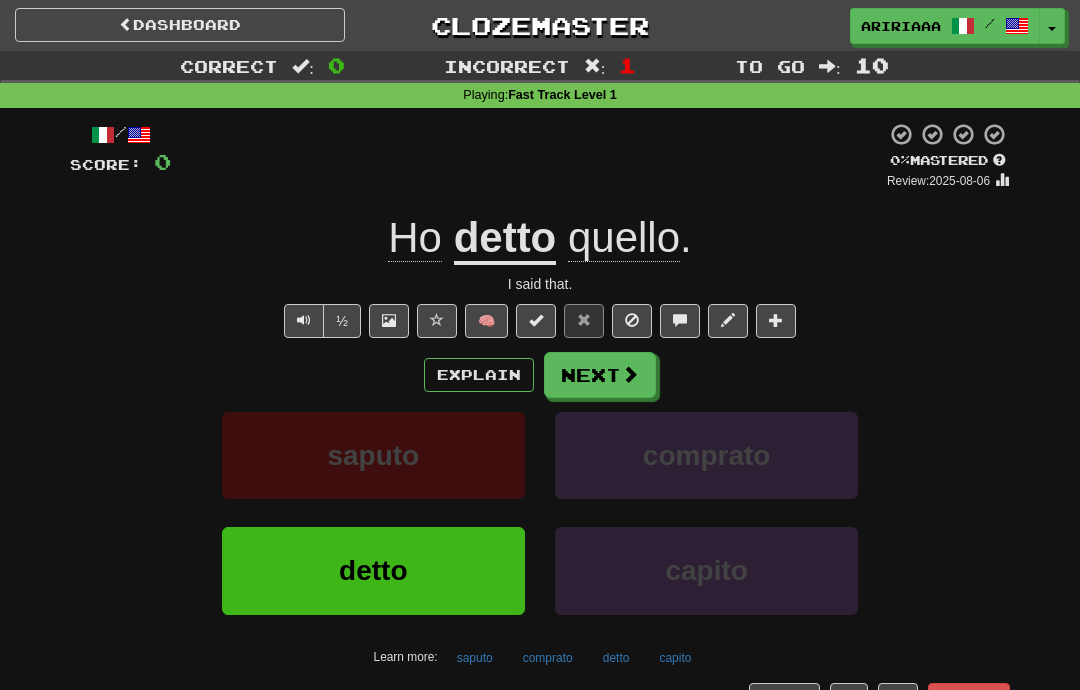 click at bounding box center (630, 374) 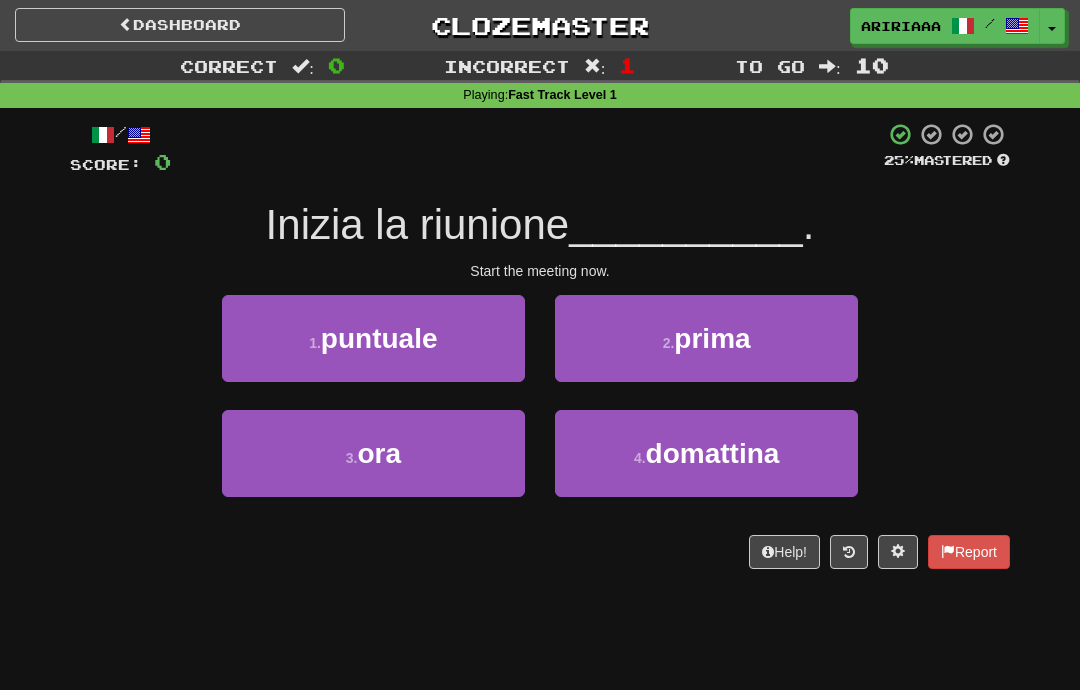 click on "Inizia la riunione" at bounding box center [418, 224] 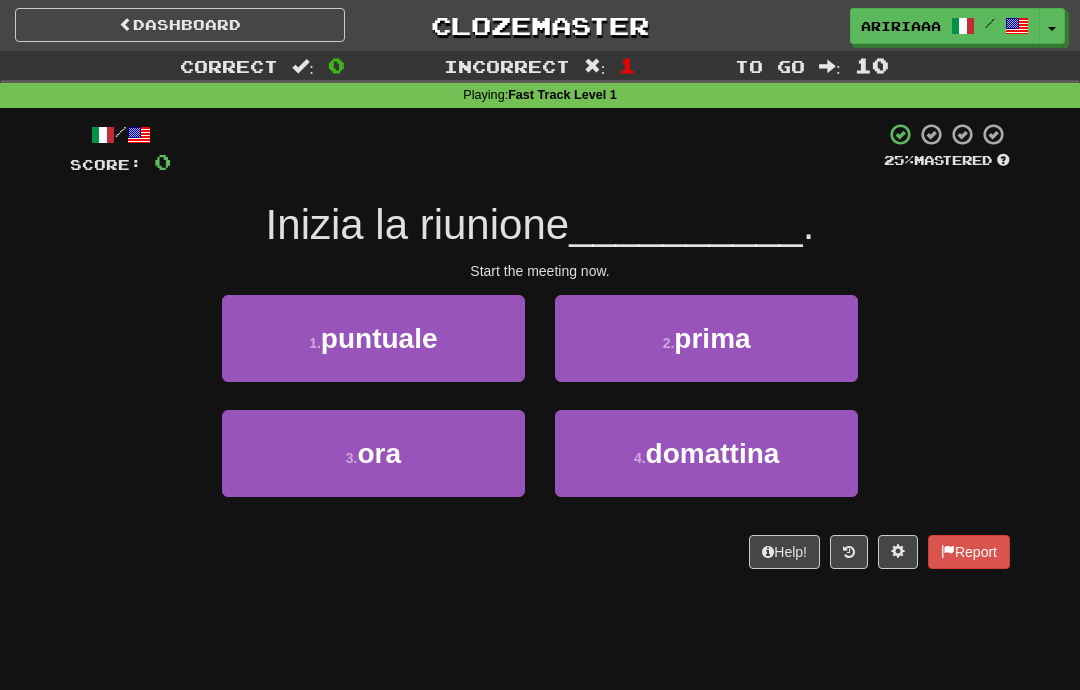 click on "3 .  ora" at bounding box center (373, 453) 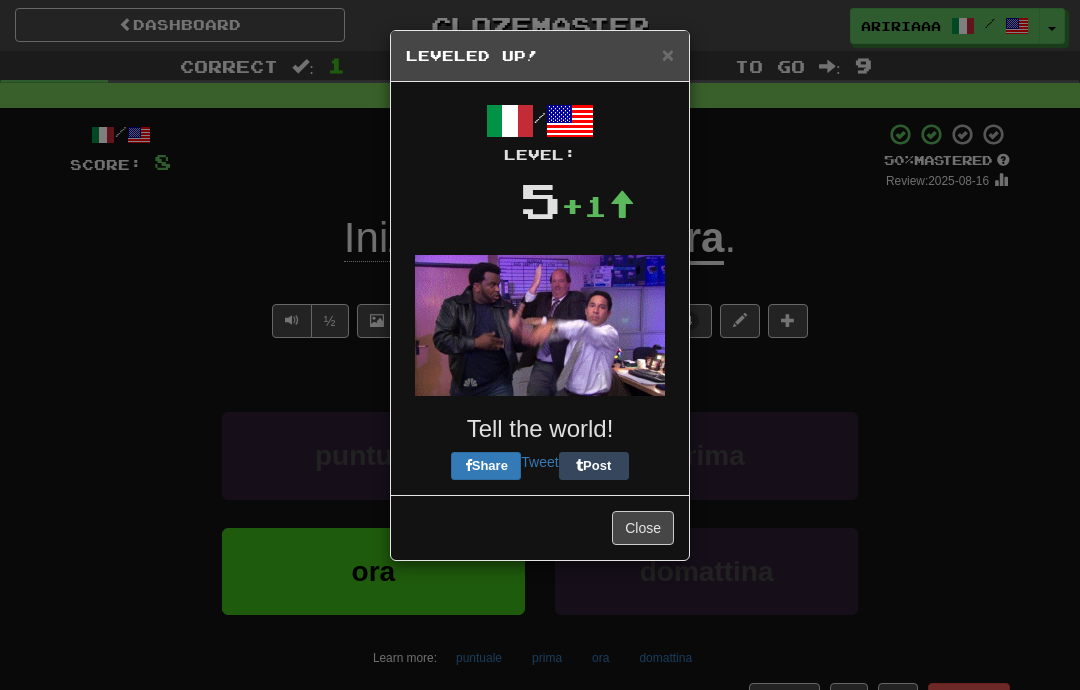 click on "×" at bounding box center [668, 54] 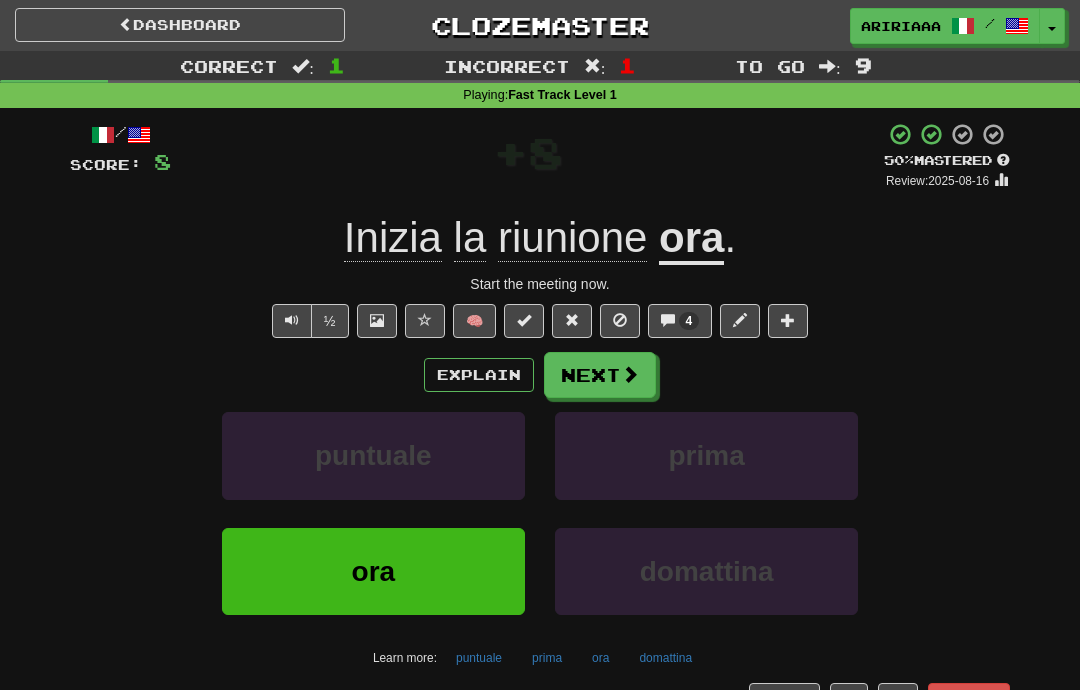 click on "Next" at bounding box center [600, 375] 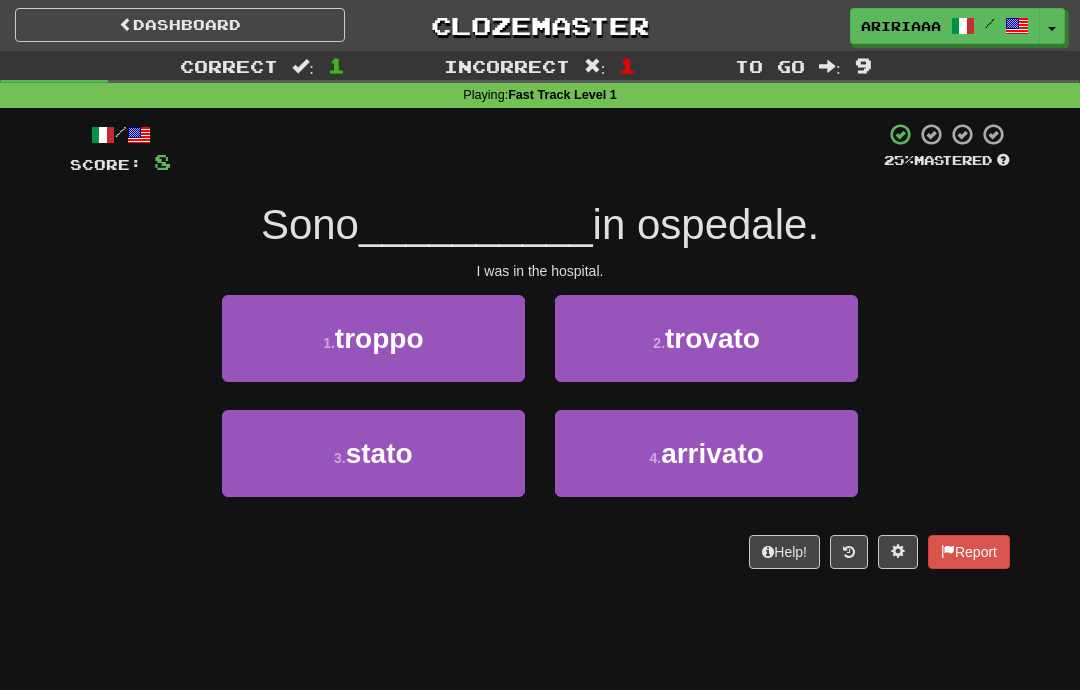 click on "3 .  stato" at bounding box center [373, 453] 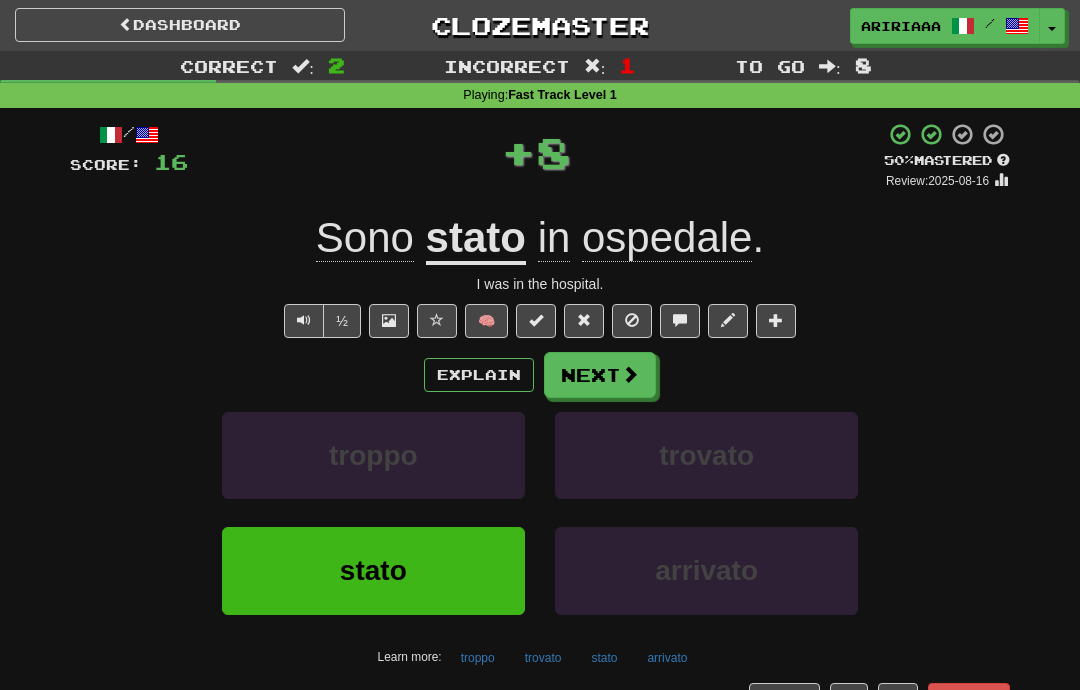 click on "Explain" at bounding box center [479, 375] 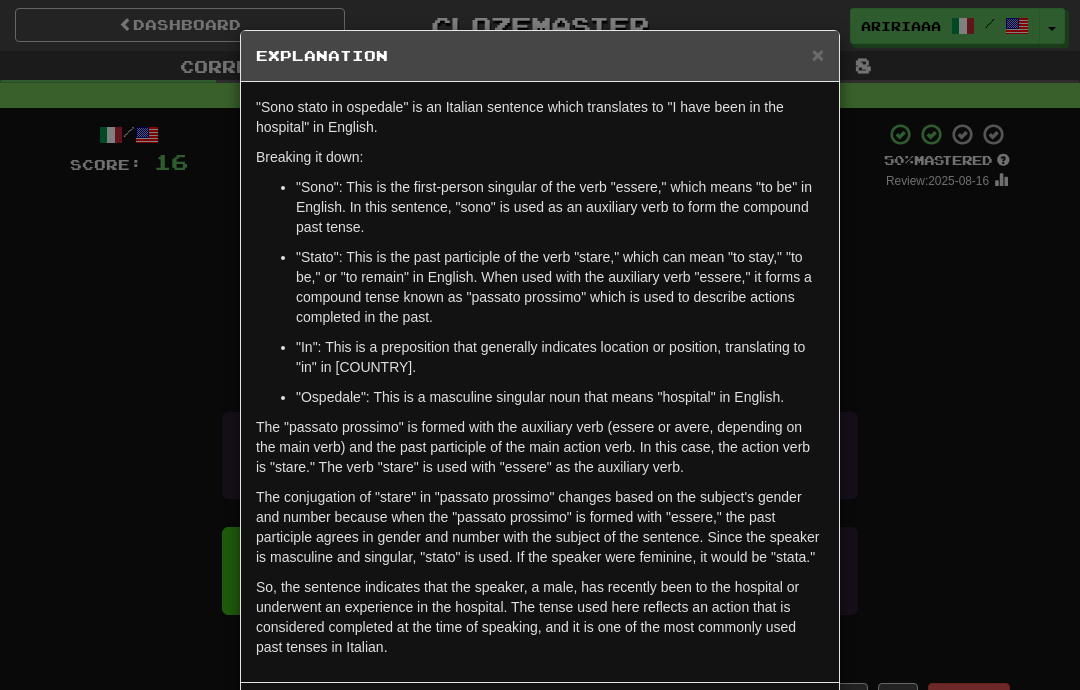 click on "×" at bounding box center [818, 54] 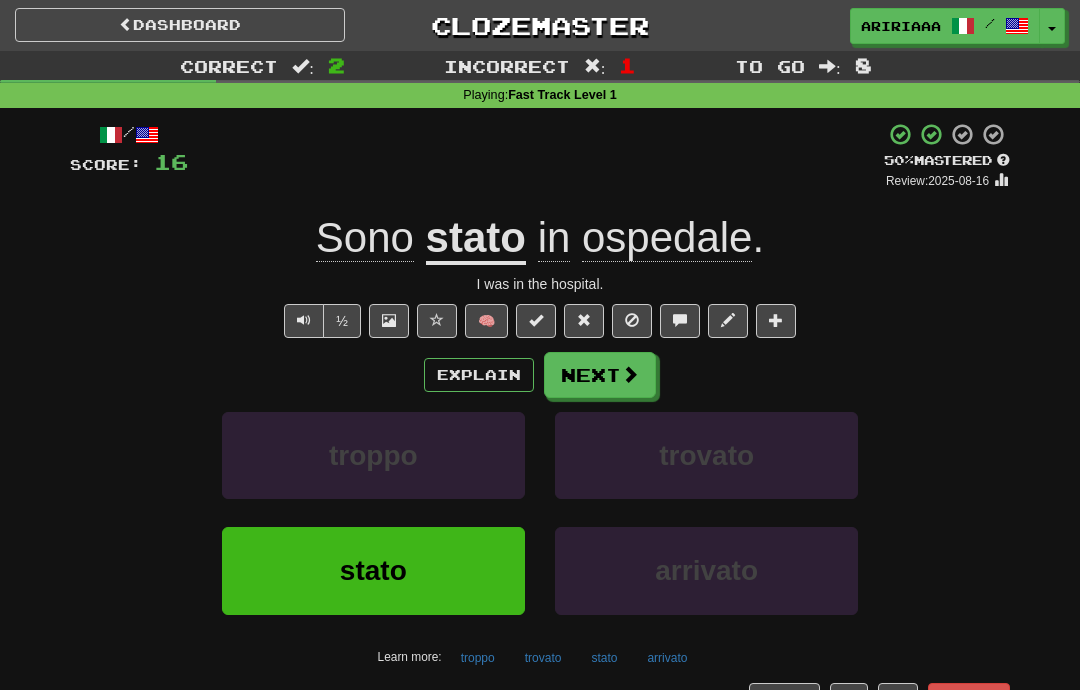 click at bounding box center (630, 374) 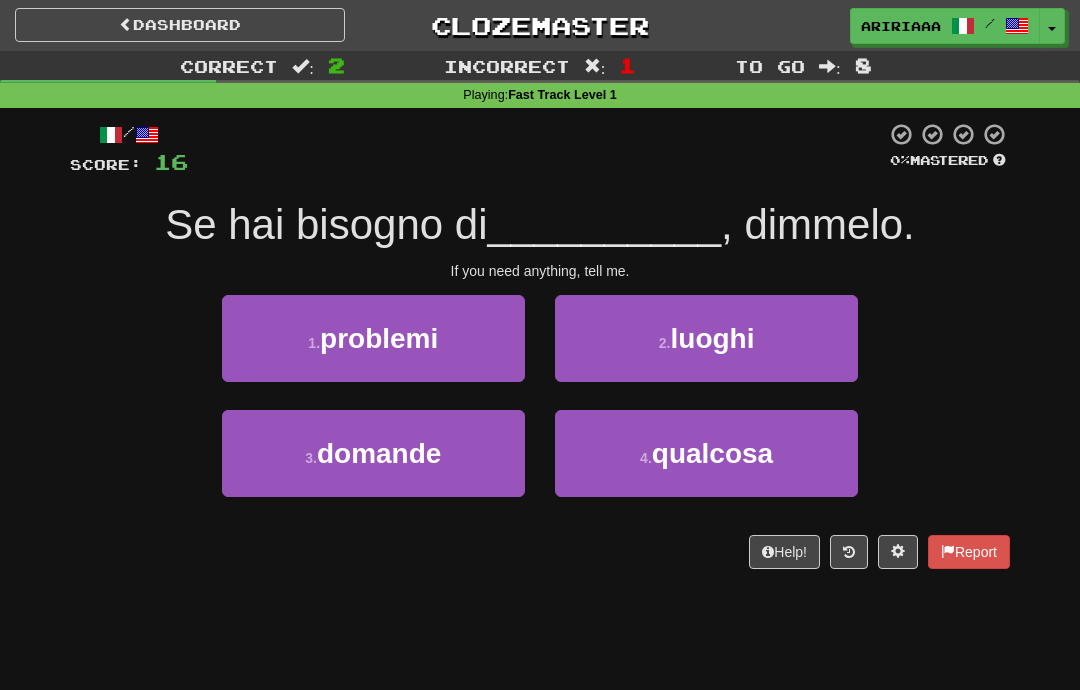 click on "1 . problemi" at bounding box center [373, 338] 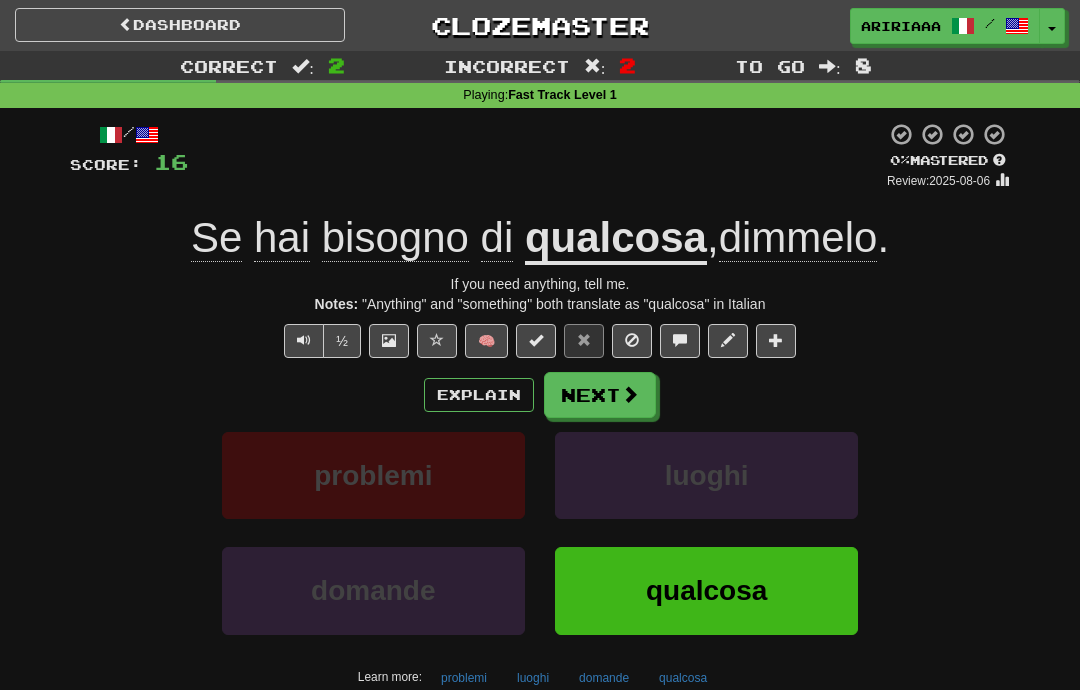 click on "Next" at bounding box center [600, 395] 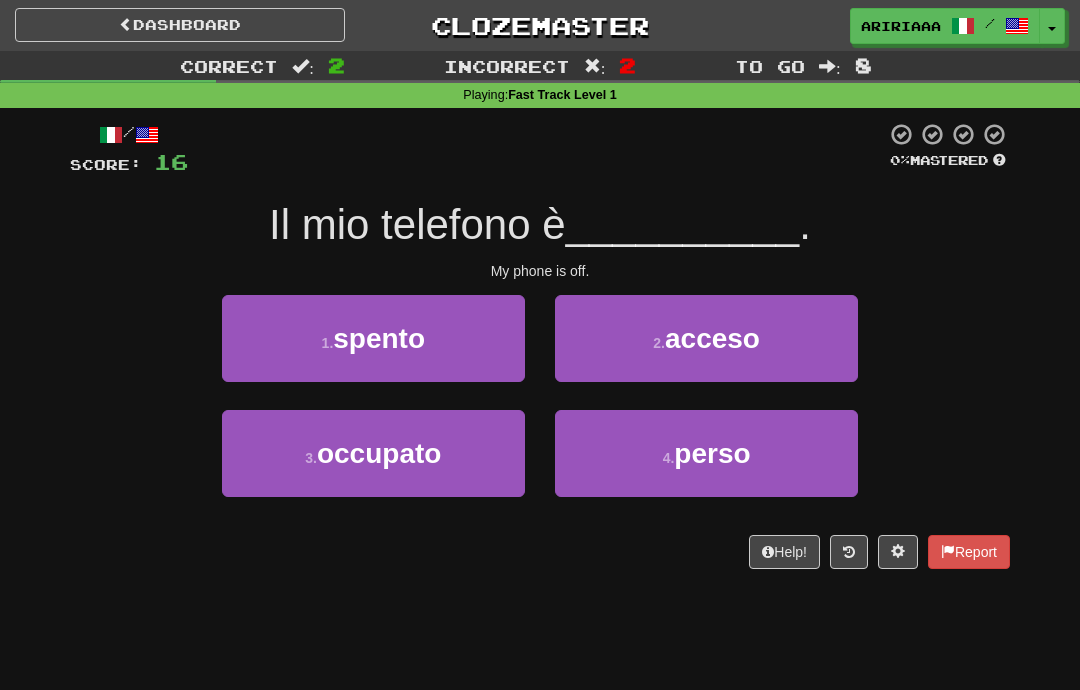 click on "4 ." at bounding box center (669, 458) 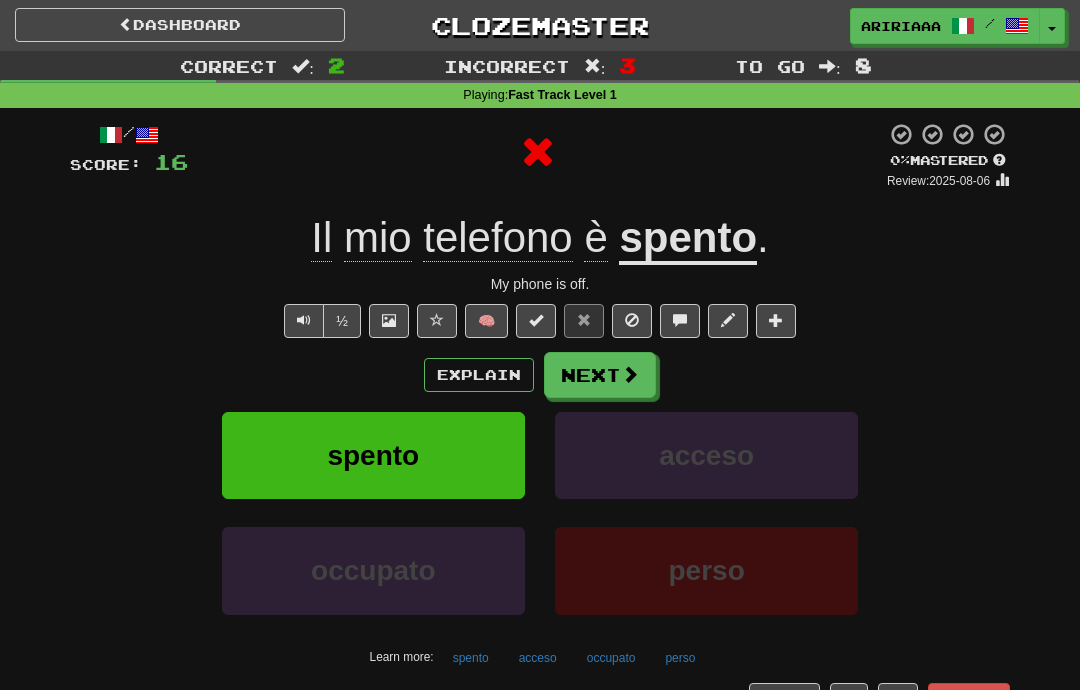 click on "Next" at bounding box center [600, 375] 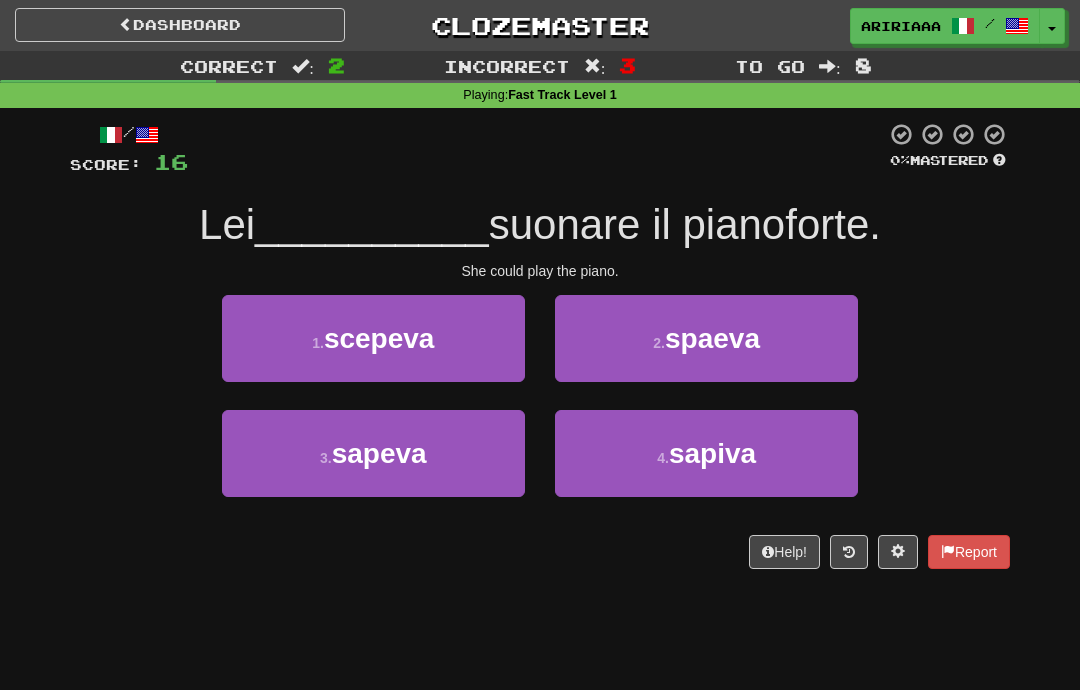 click on "sapiva" at bounding box center (712, 453) 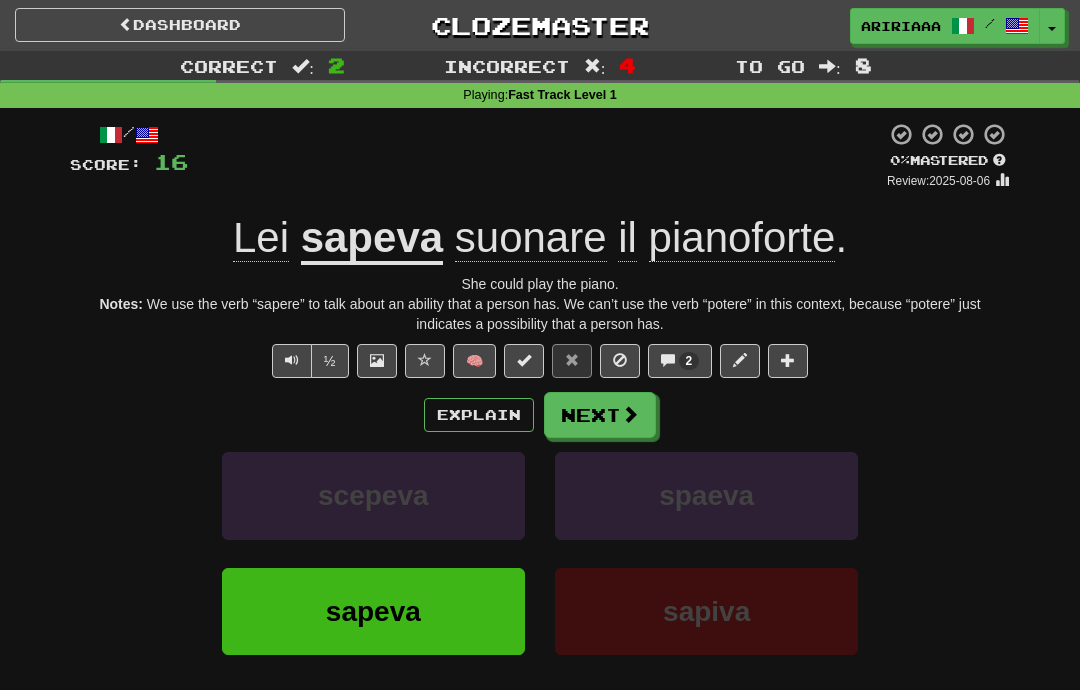 click on "Explain Next" at bounding box center (540, 415) 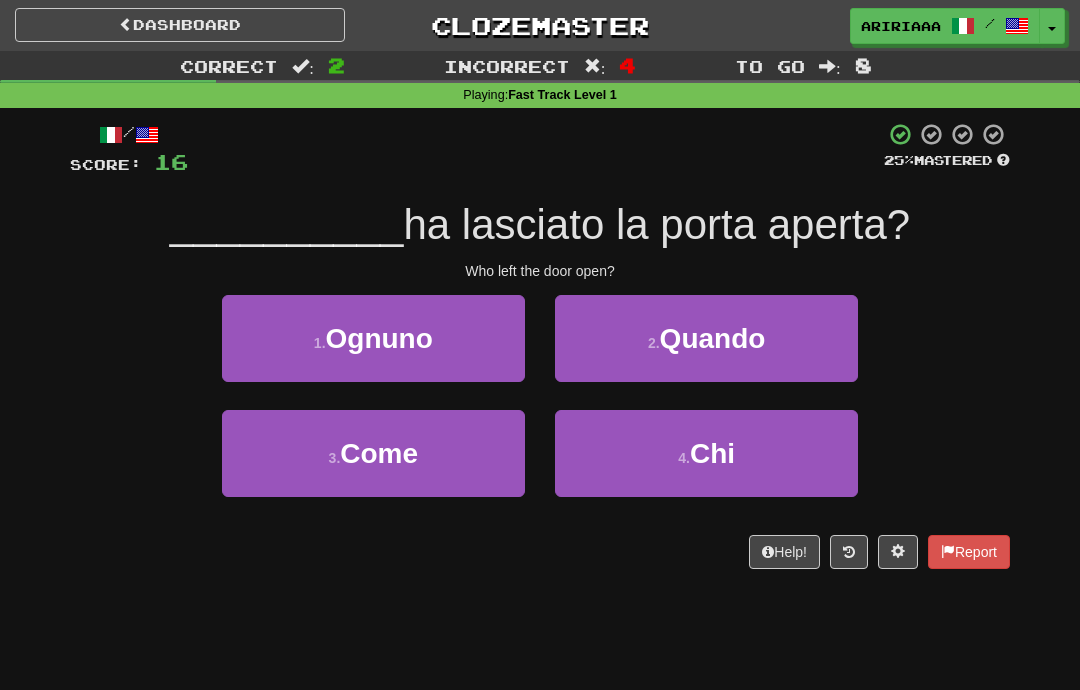 click on "3 .  Come" at bounding box center (373, 453) 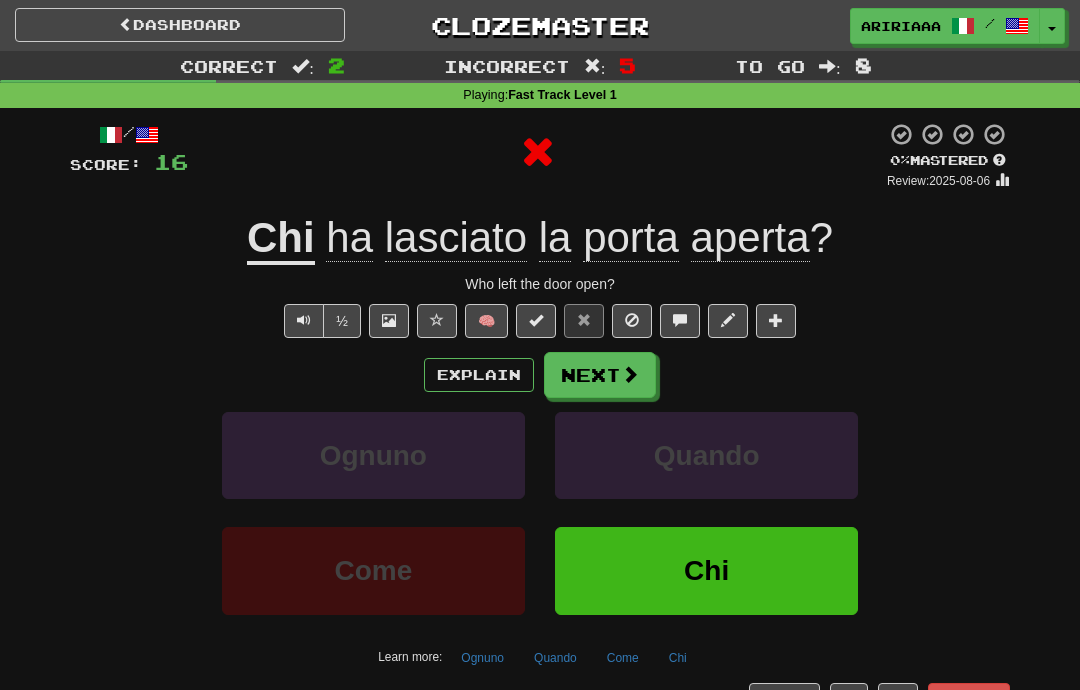 click on "Next" at bounding box center (600, 375) 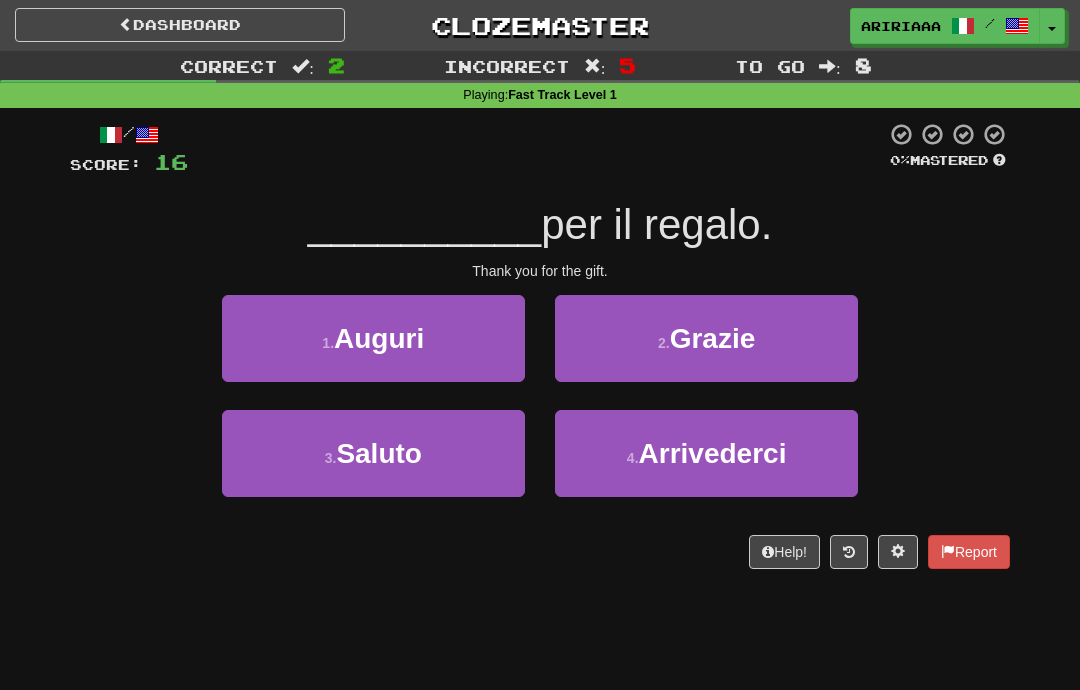 click on "2 .  Grazie" at bounding box center [706, 338] 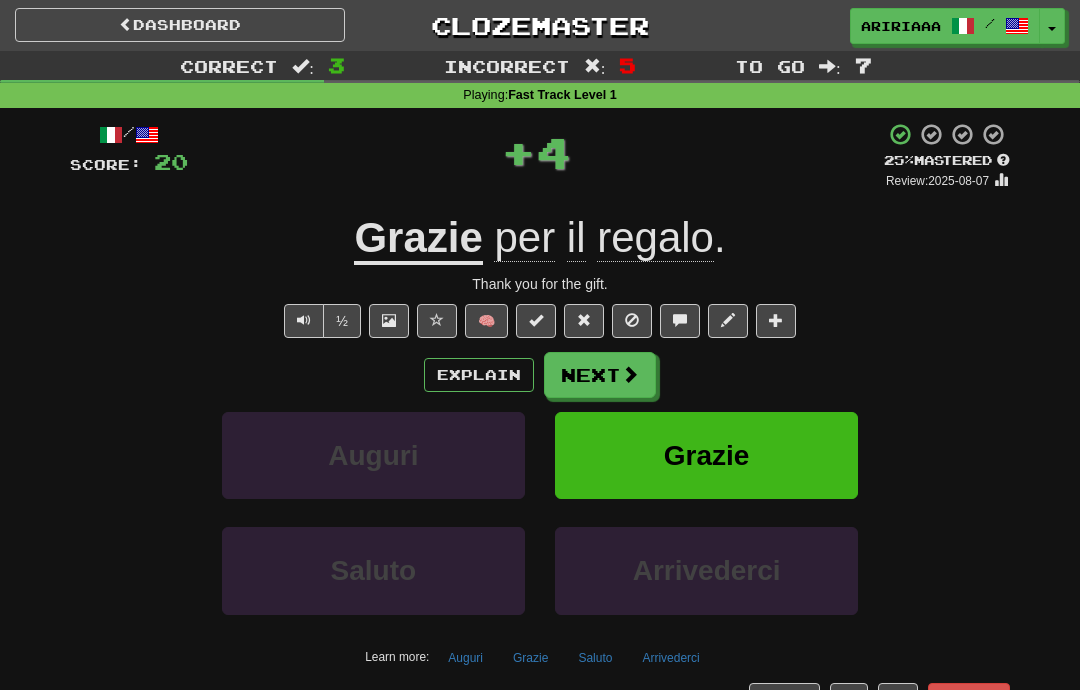 click on "Next" at bounding box center [600, 375] 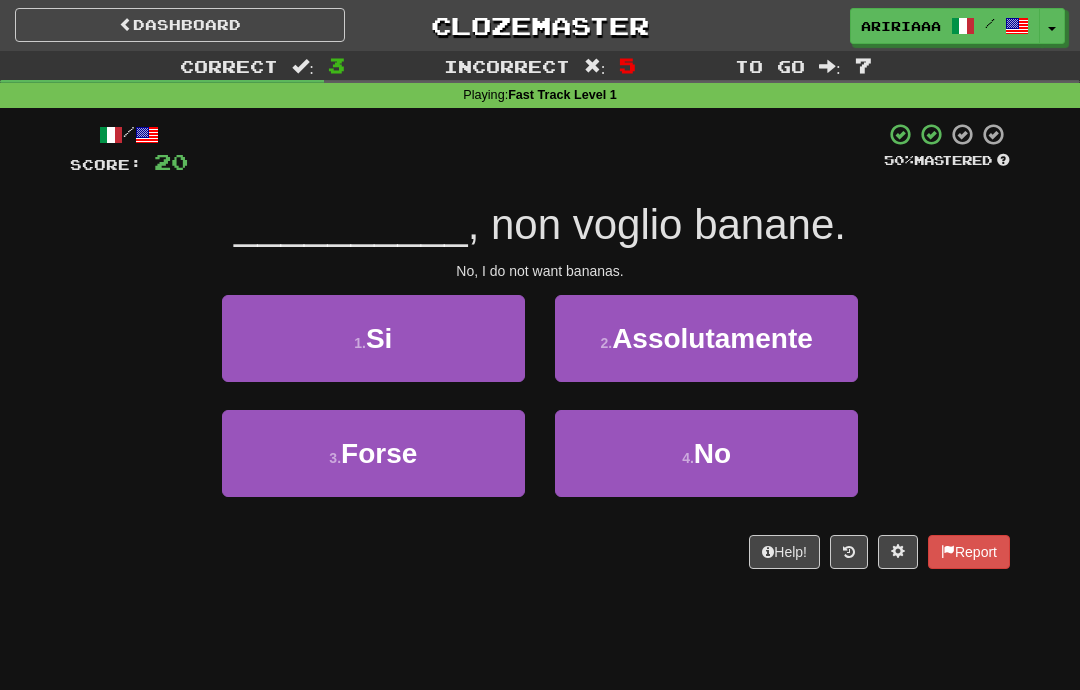 click on "4 . No" at bounding box center (706, 453) 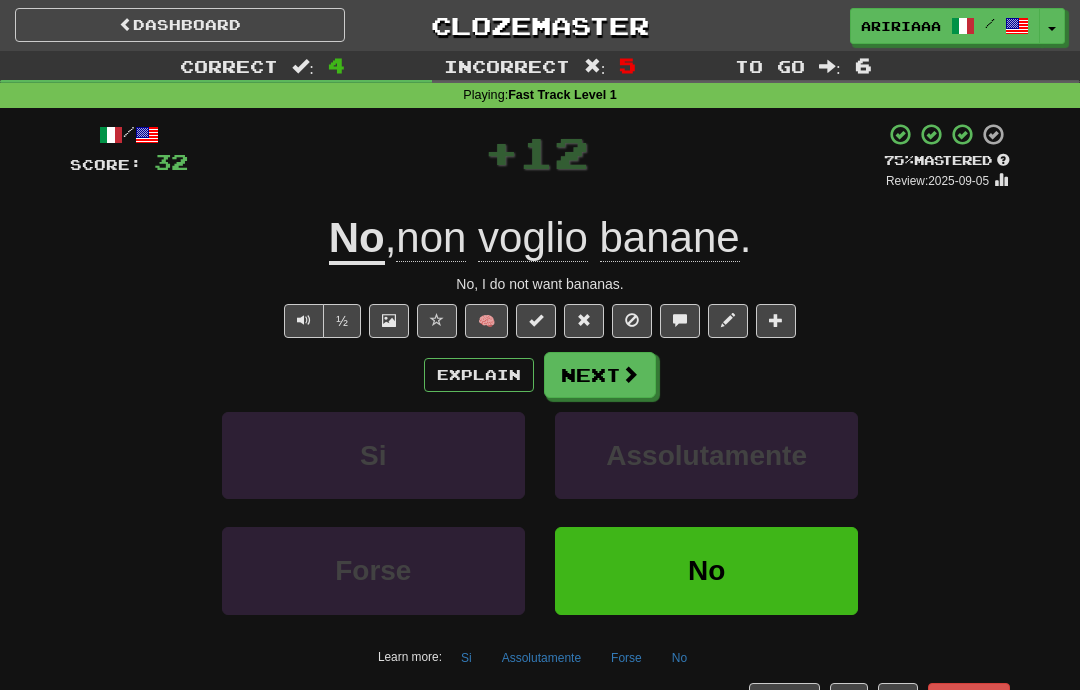 click on "Next" at bounding box center [600, 375] 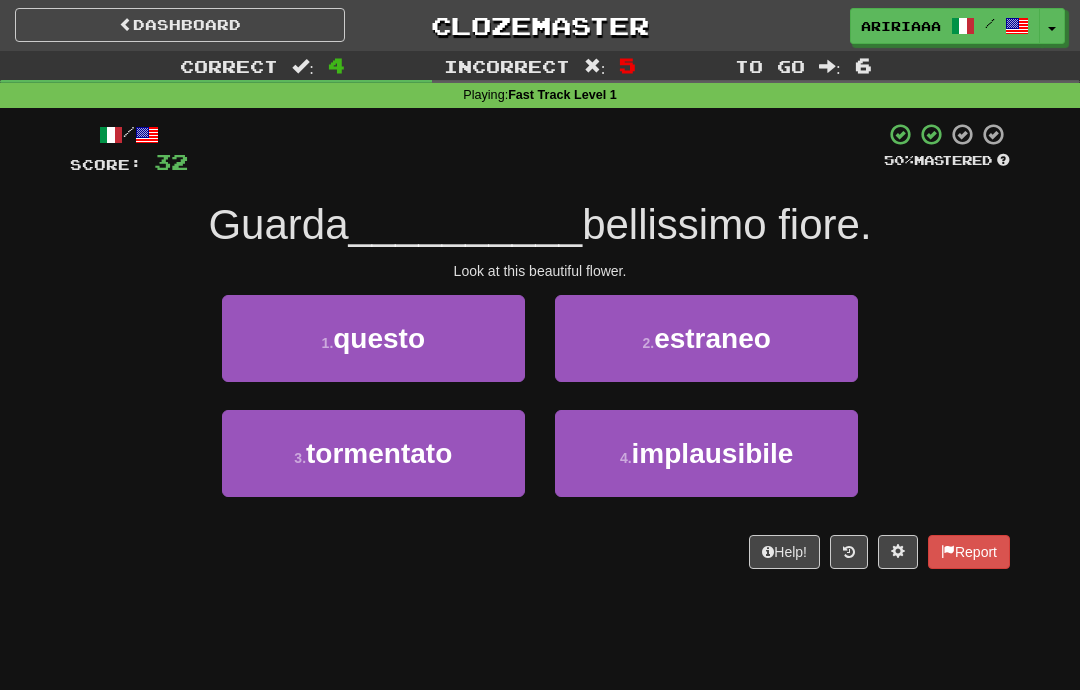 click on "1 .  questo" at bounding box center (373, 338) 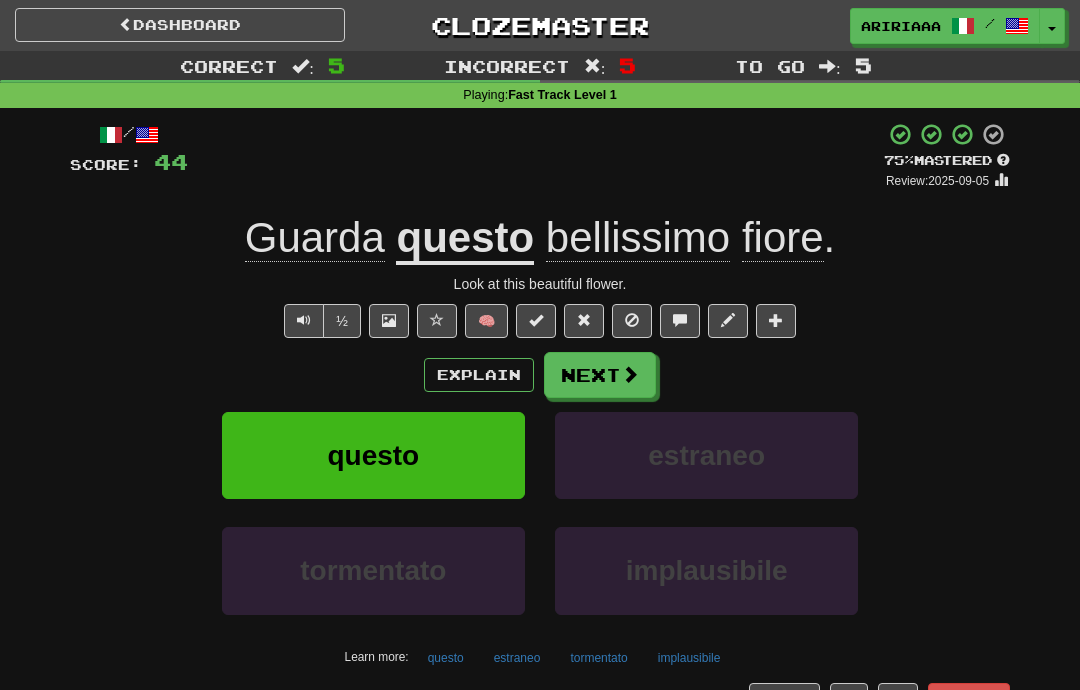 click on "Next" at bounding box center (600, 375) 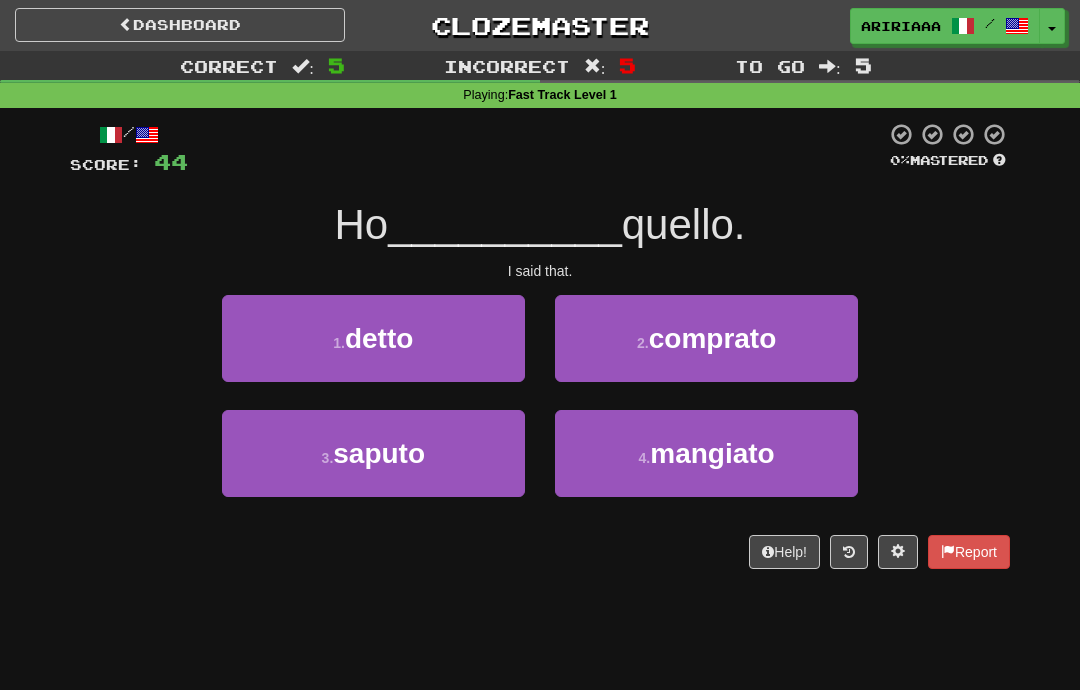 click on "1 .  detto" at bounding box center (373, 338) 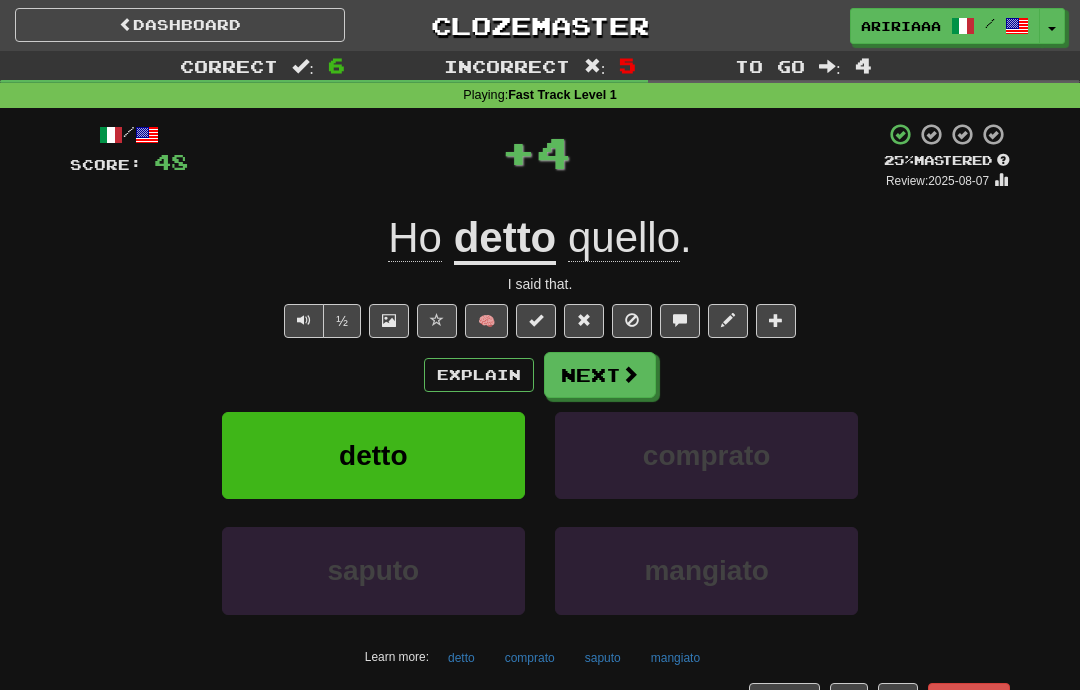 click on "Next" at bounding box center (600, 375) 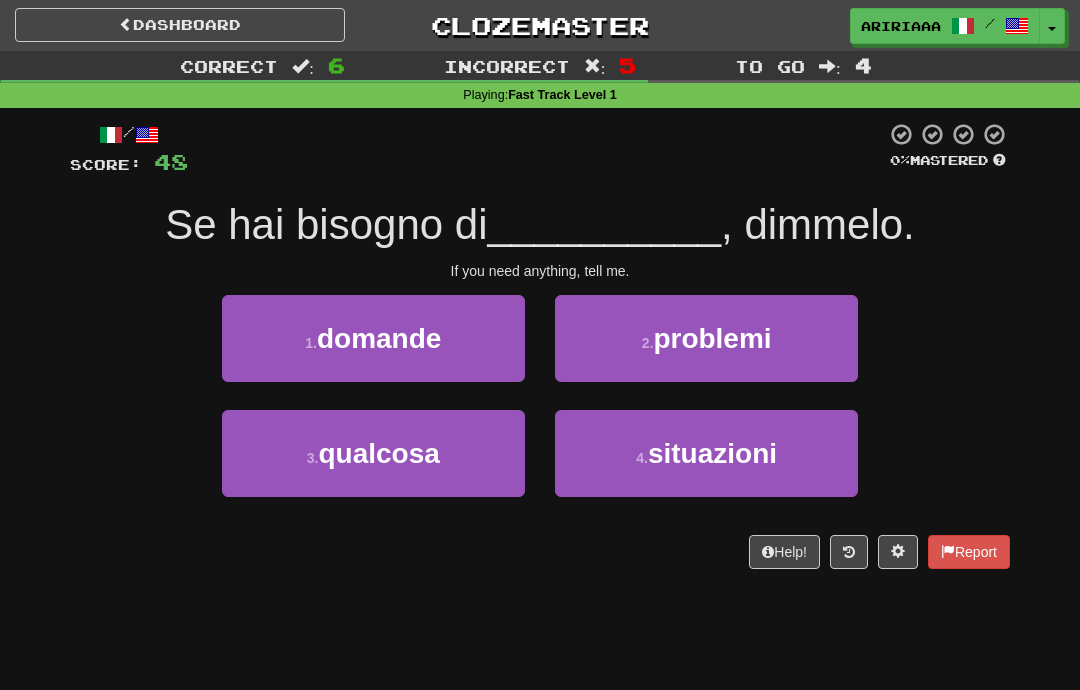 click on "3 . qualcosa" at bounding box center [373, 453] 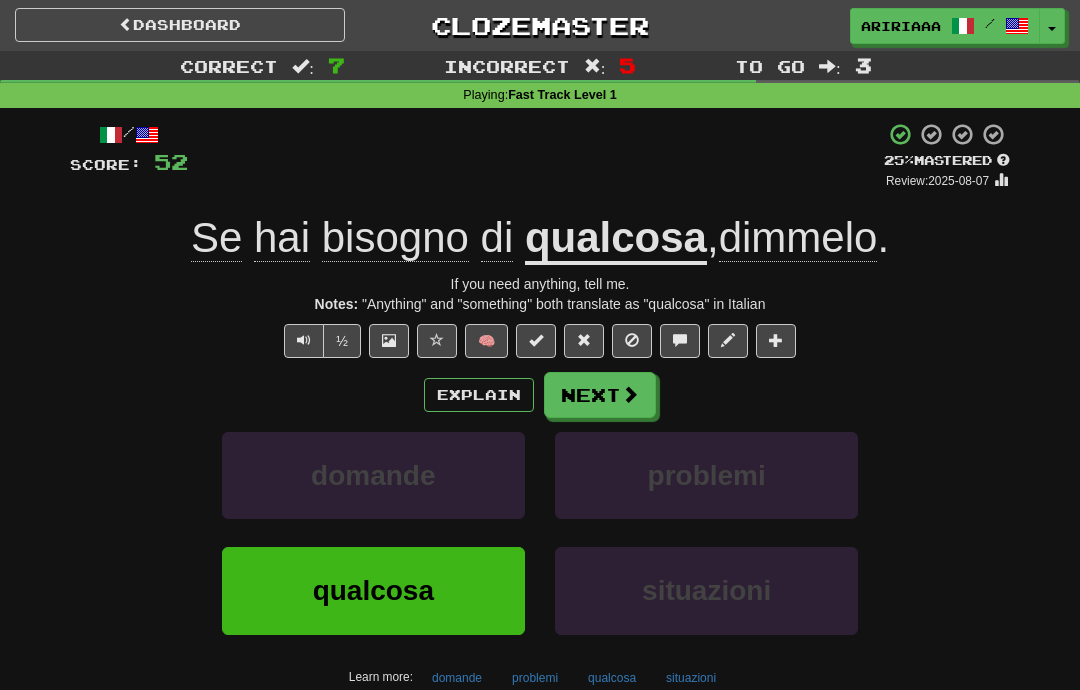 click on "Next" at bounding box center (600, 395) 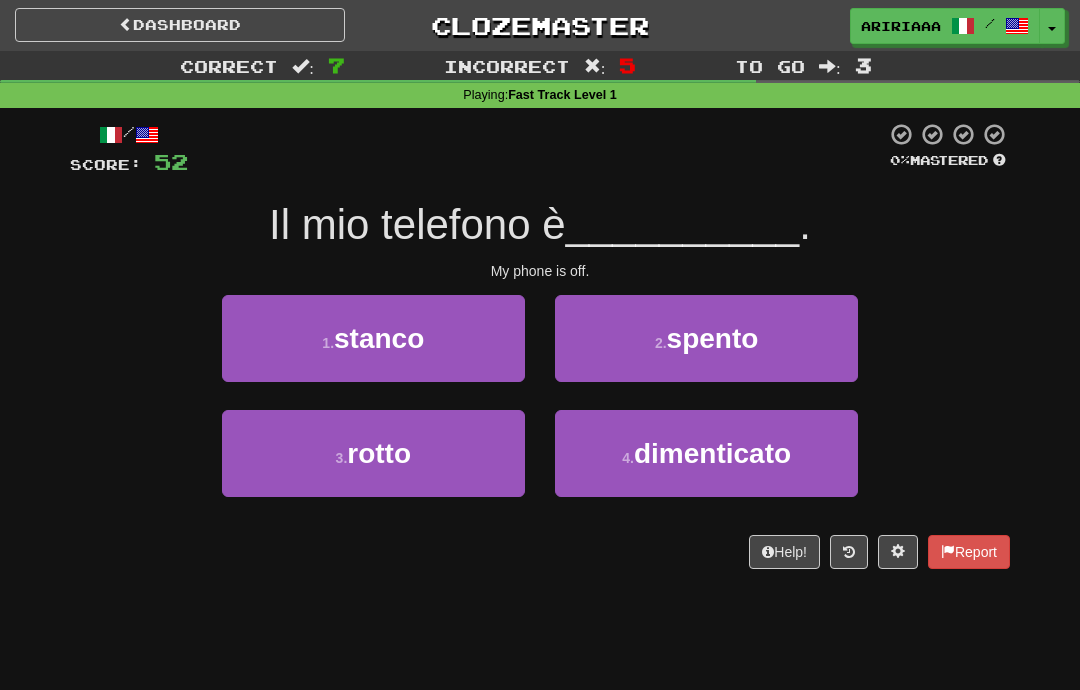 click on "spento" at bounding box center [713, 338] 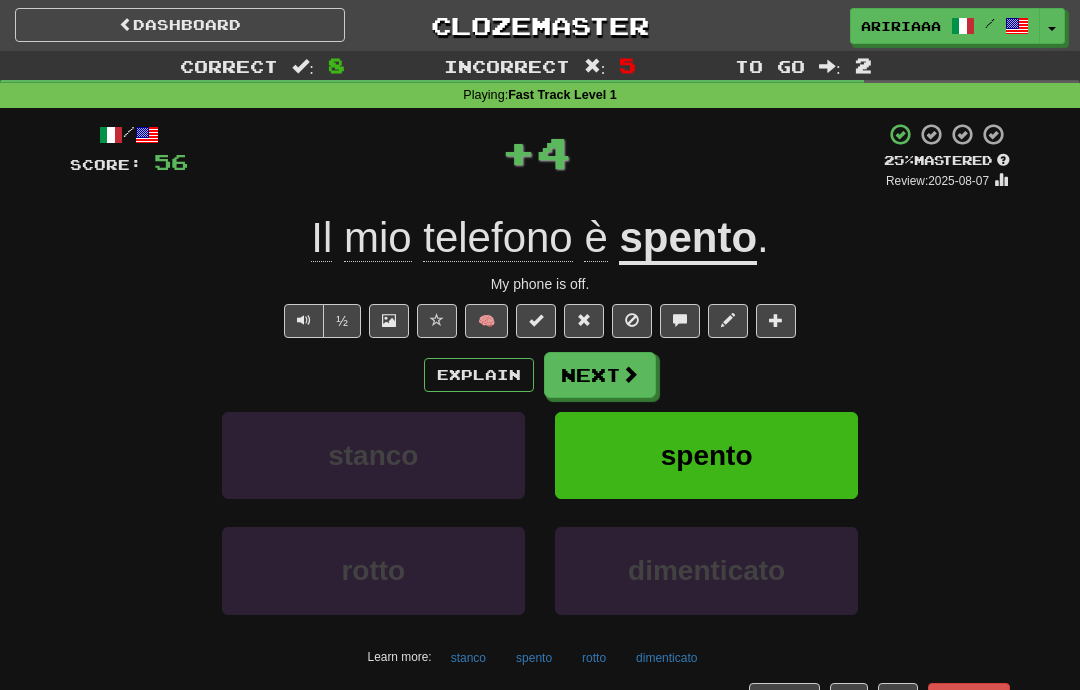click on "Explain" at bounding box center (479, 375) 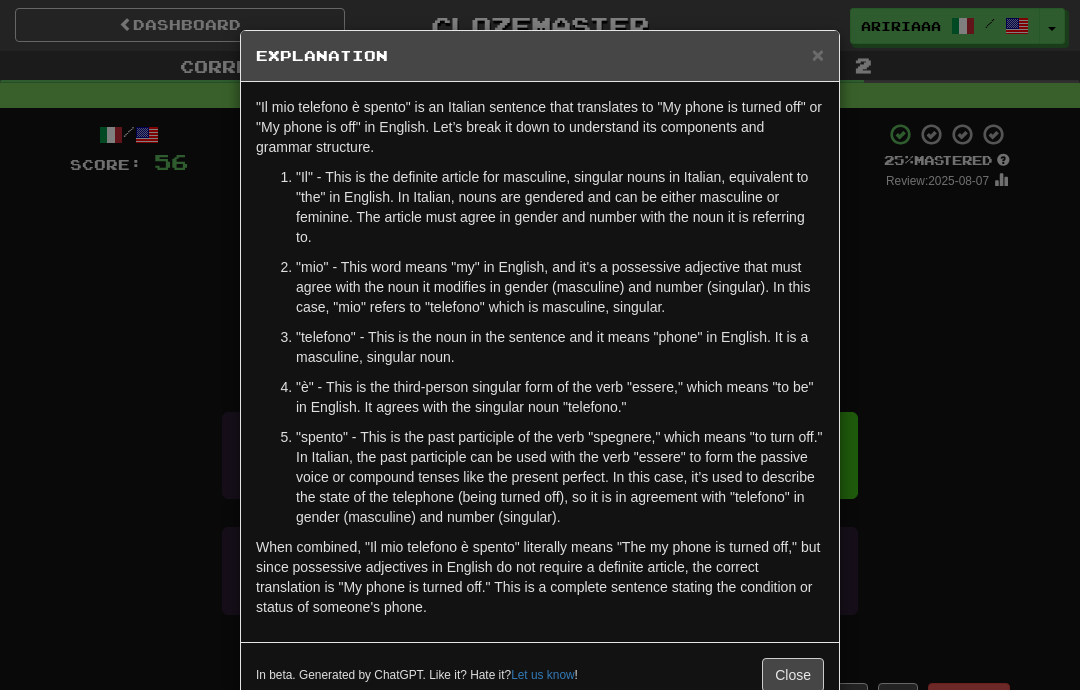 click on "×" at bounding box center (818, 54) 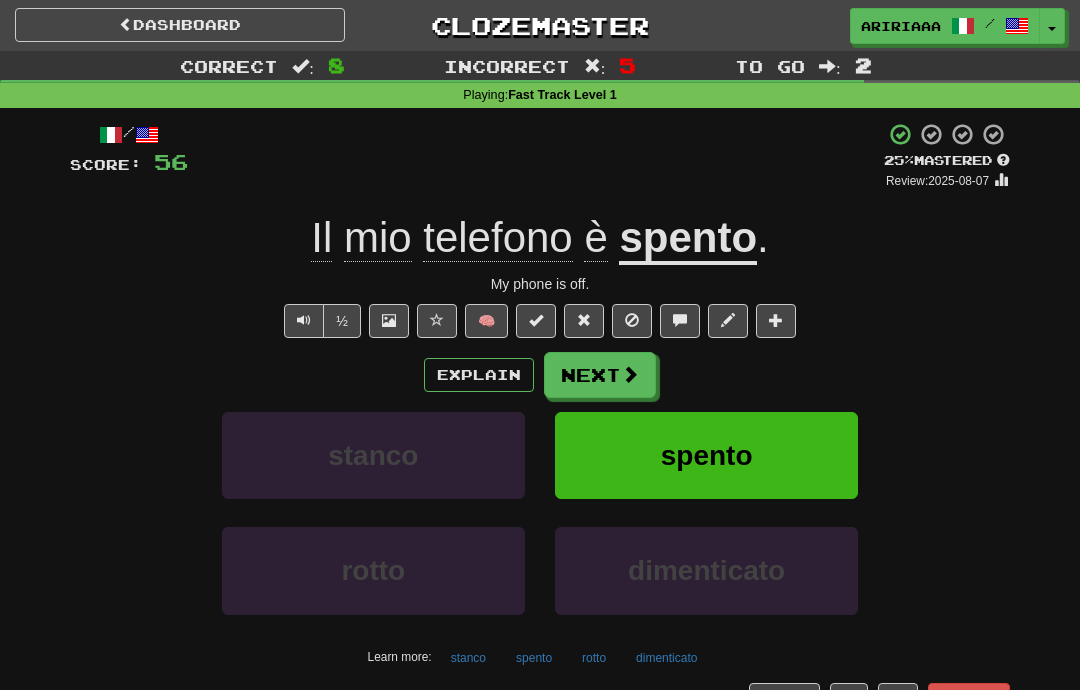 click on "Next" at bounding box center [600, 375] 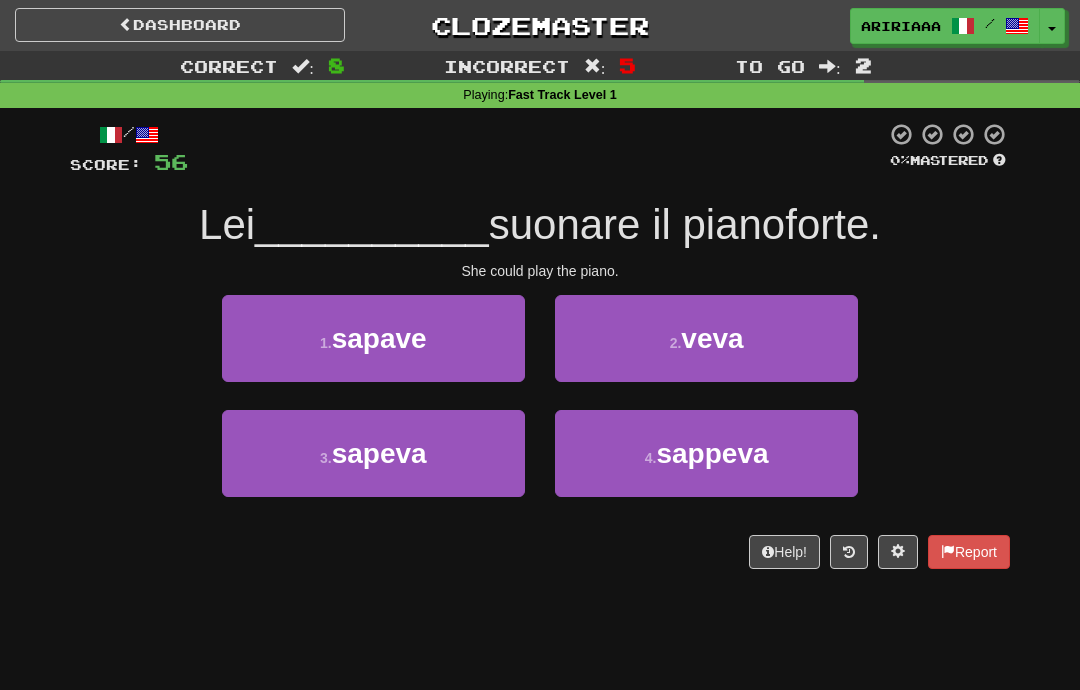 click on "1 . sapave" at bounding box center (373, 338) 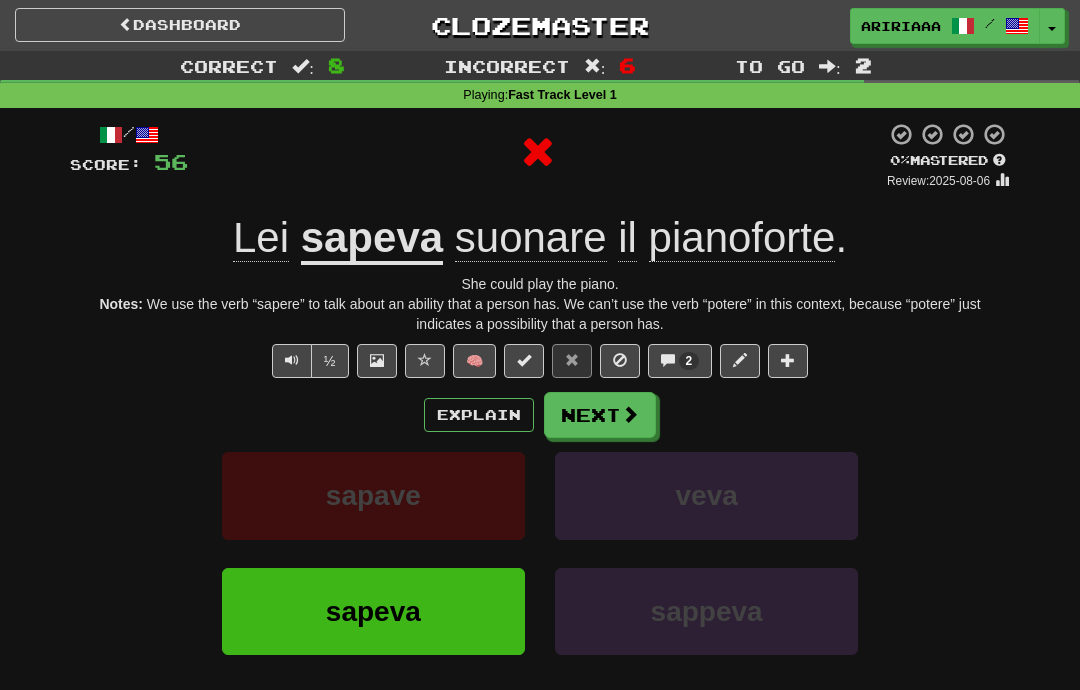 click on "Next" at bounding box center [600, 415] 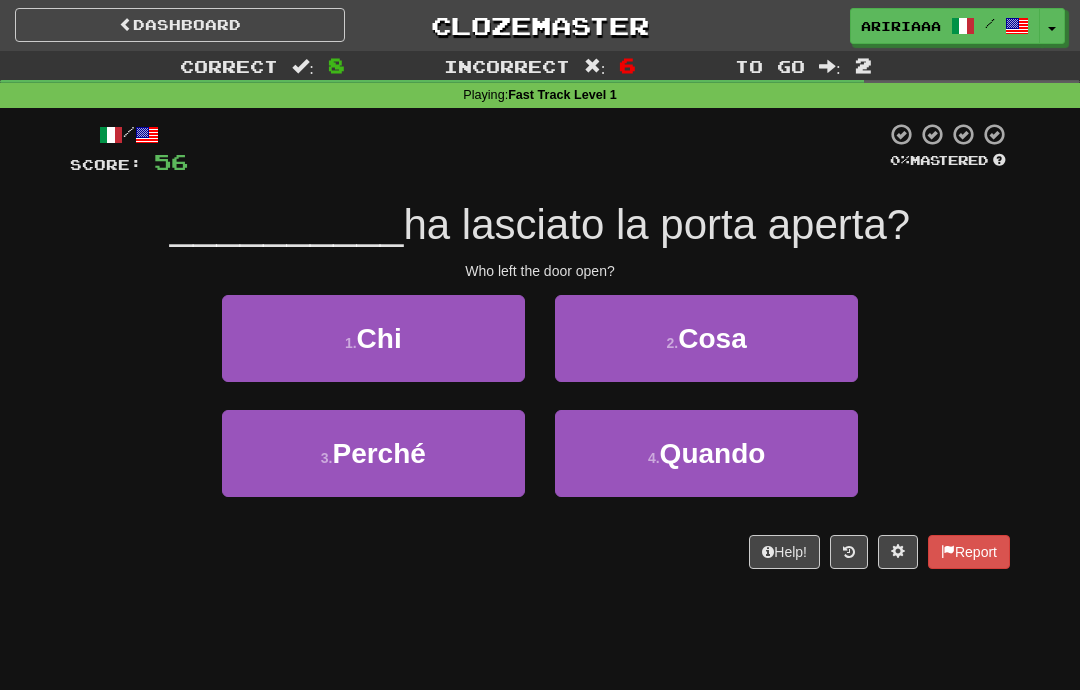 click on "1 .  Chi" at bounding box center (373, 338) 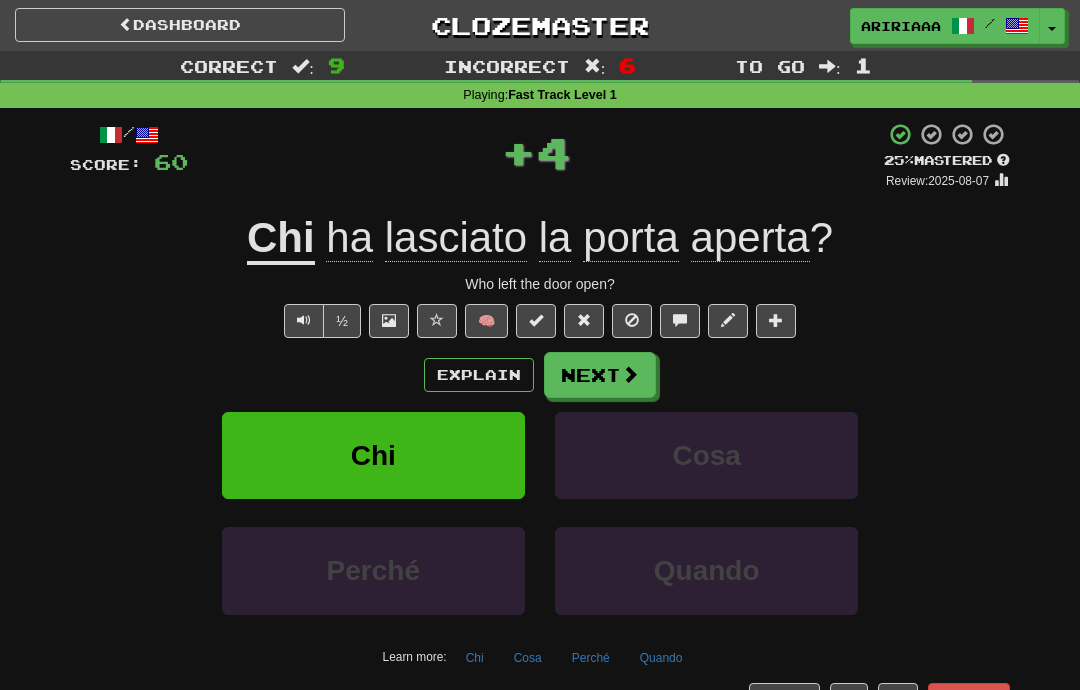 click on "Next" at bounding box center (600, 375) 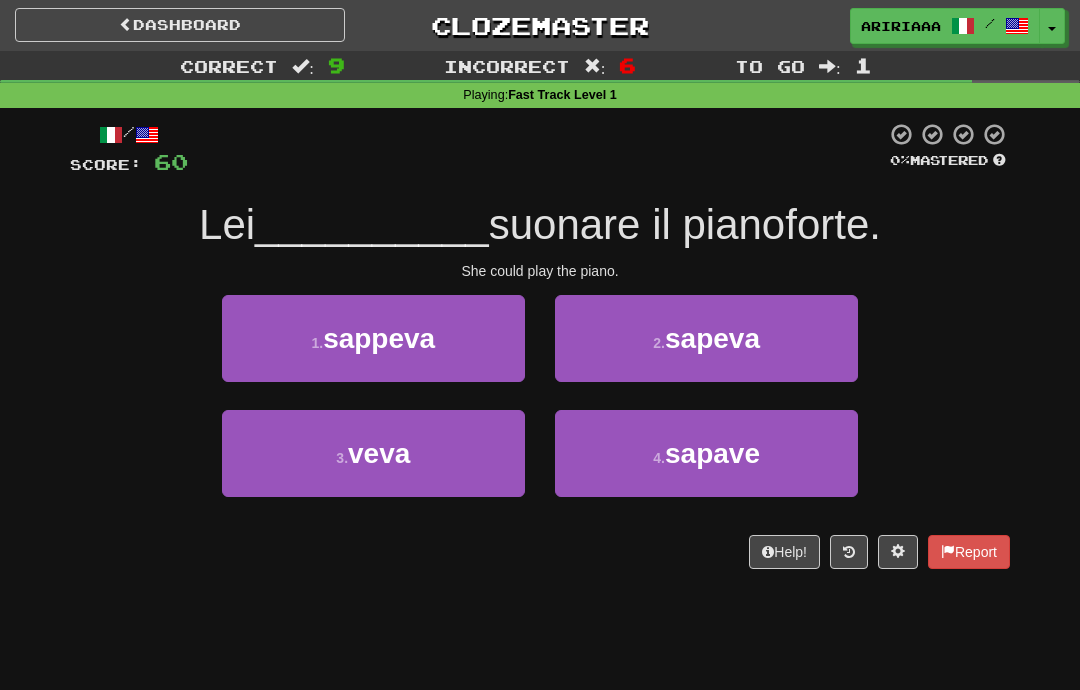 click on "sapave" at bounding box center (712, 453) 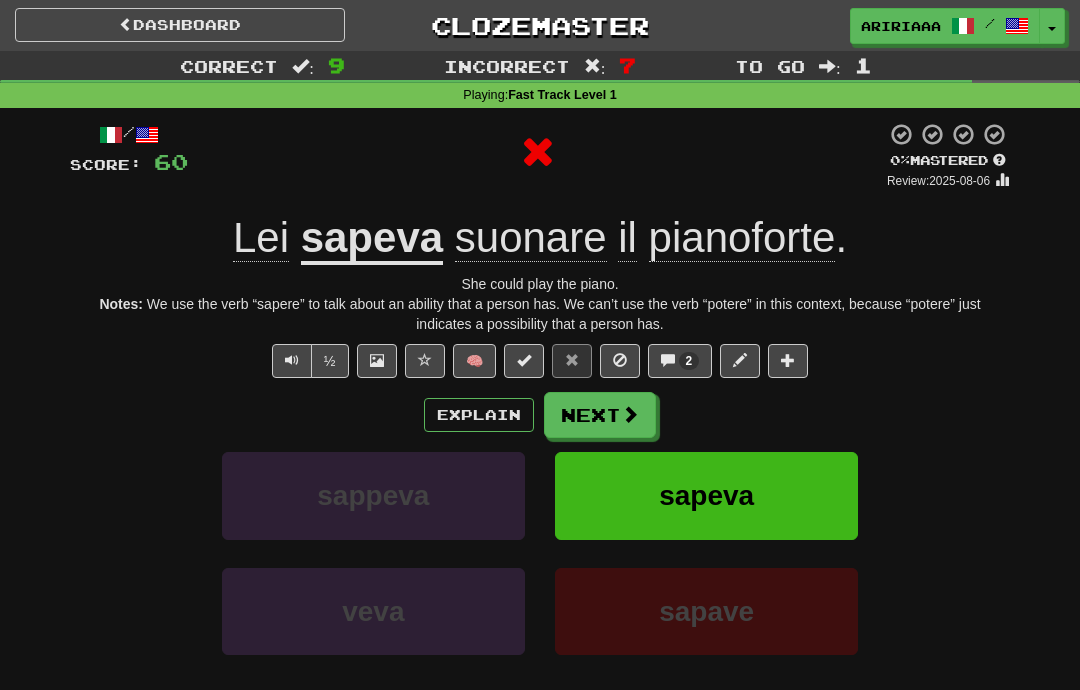 click on "Next" at bounding box center (600, 415) 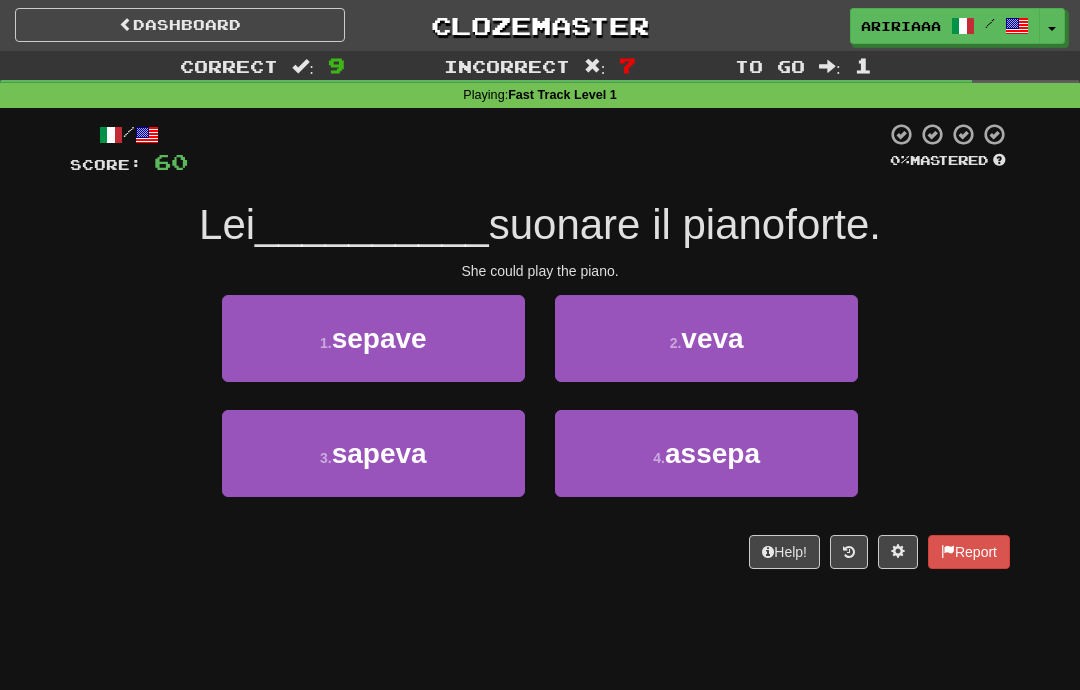 click on "3 . sapeva" at bounding box center [373, 453] 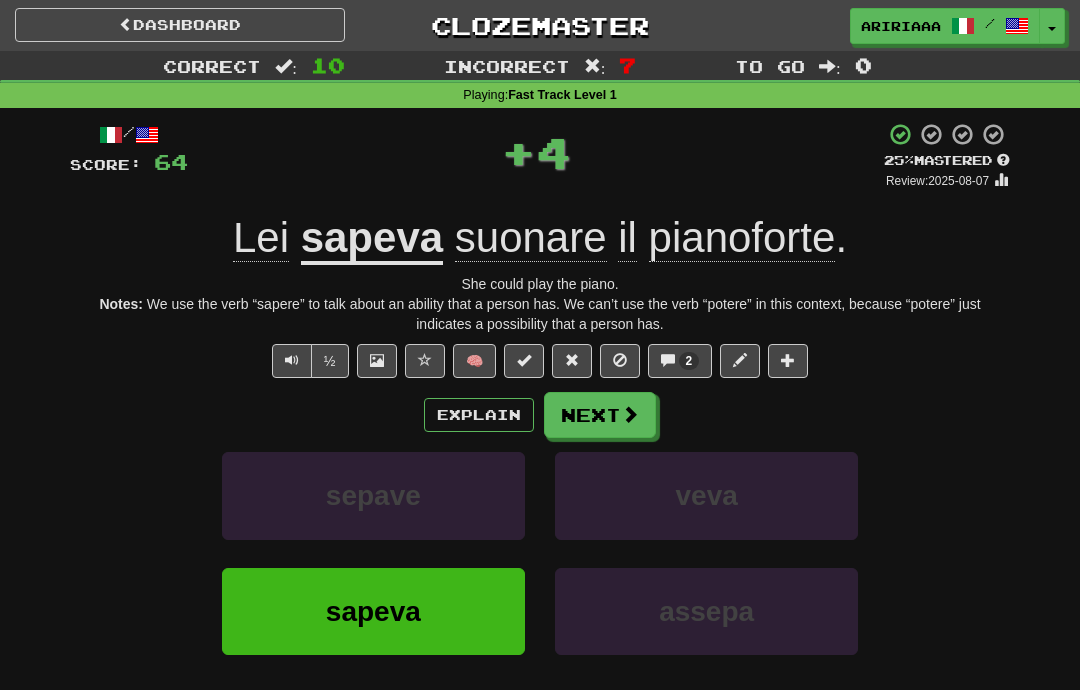 click at bounding box center (630, 414) 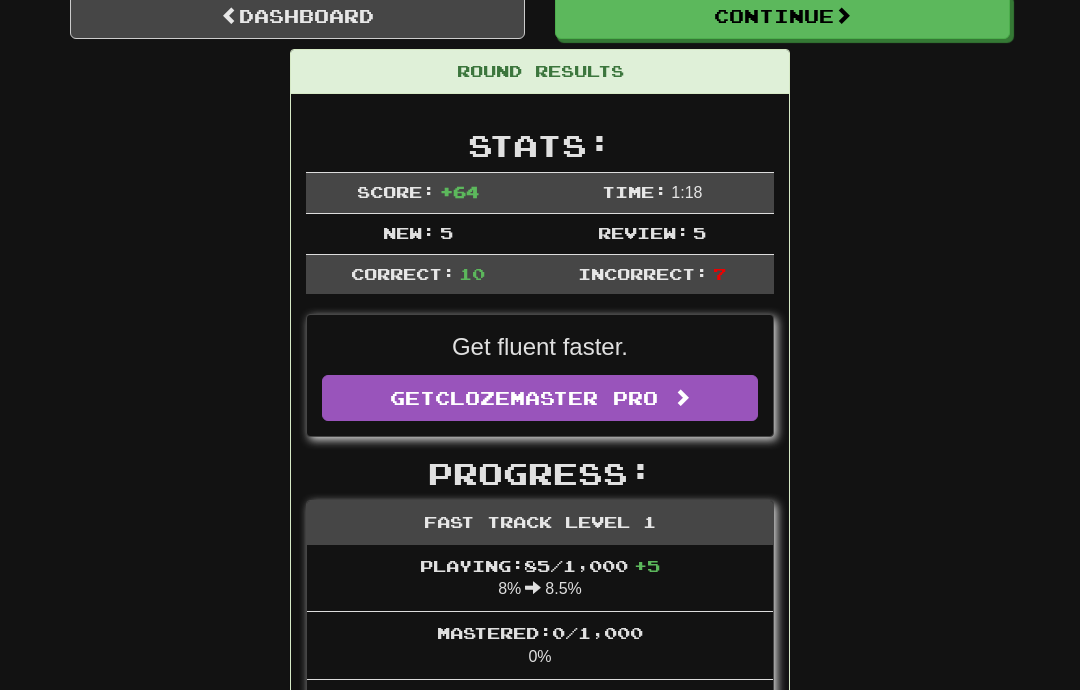 scroll, scrollTop: 0, scrollLeft: 0, axis: both 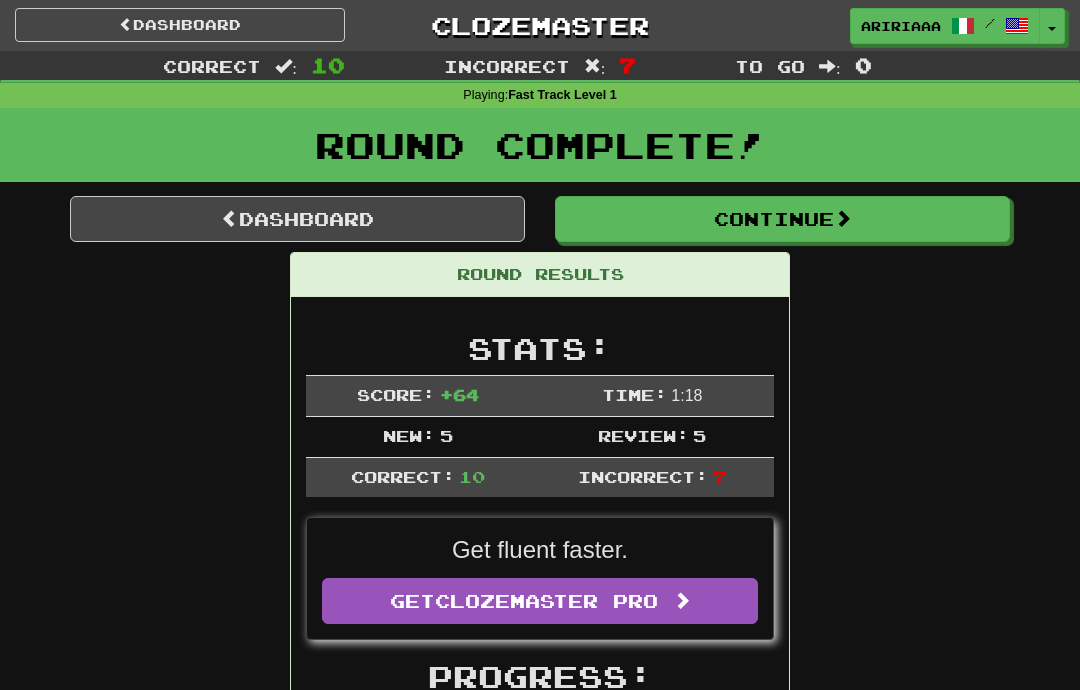 click on "Continue" at bounding box center (782, 219) 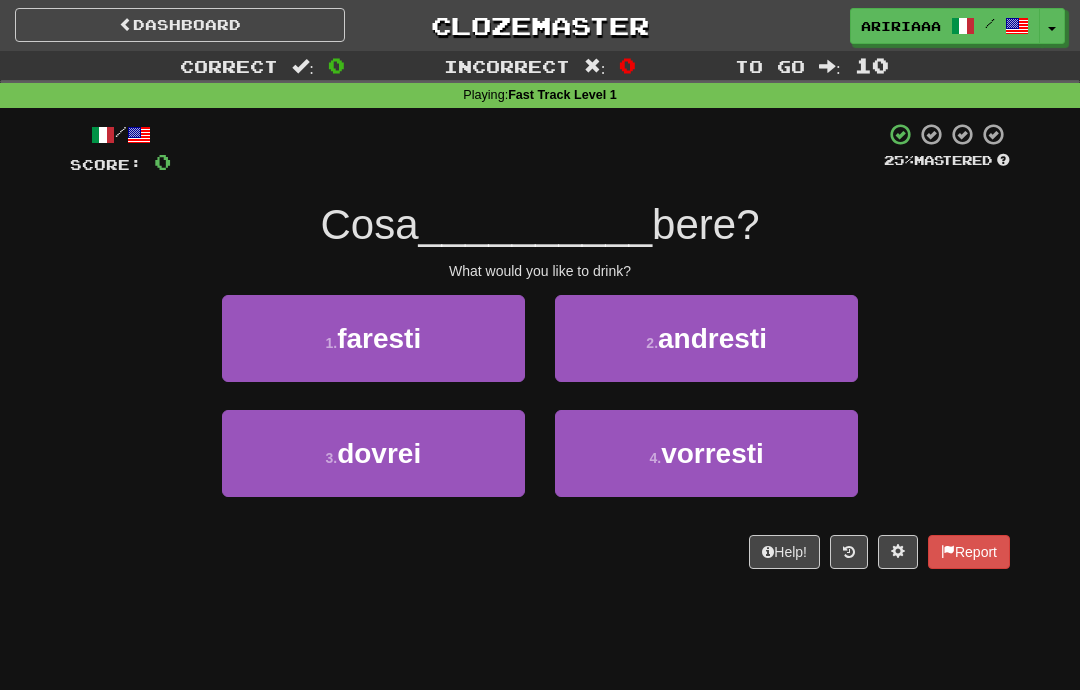 click on "2 . andresti" at bounding box center (706, 338) 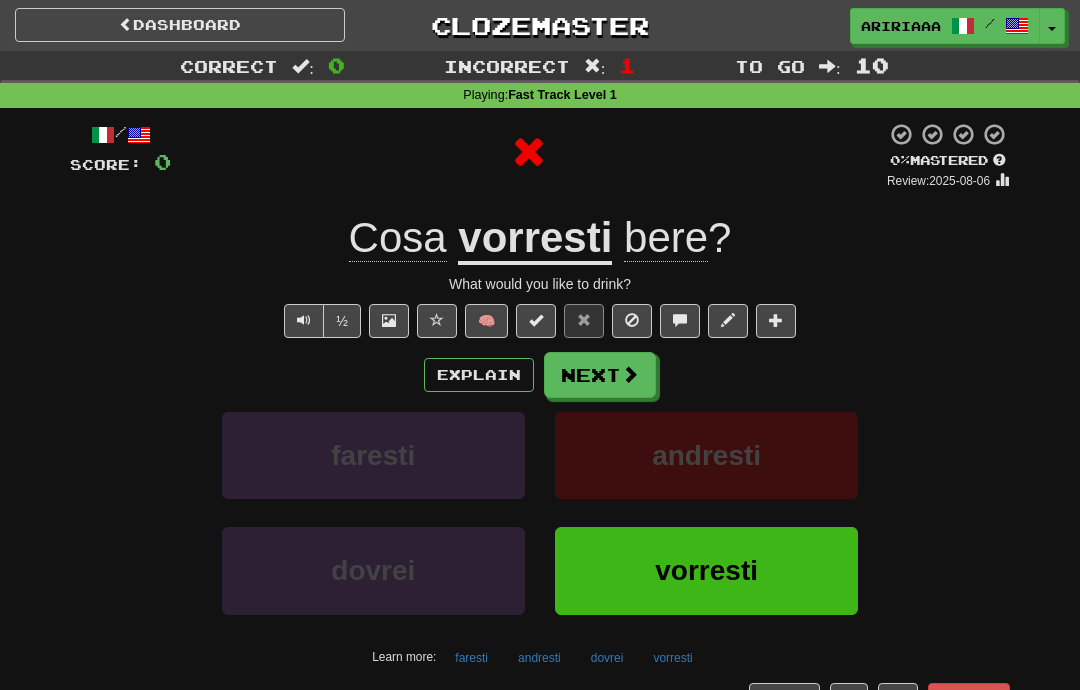 click on "Next" at bounding box center (600, 375) 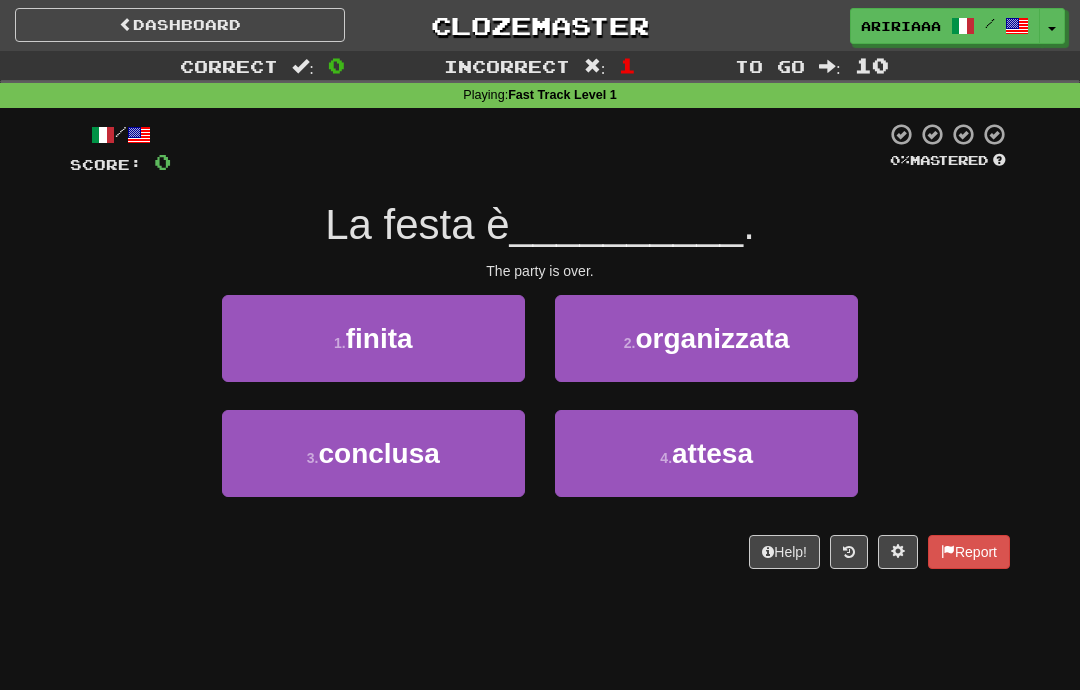 click on "3 . conclusa" at bounding box center [373, 453] 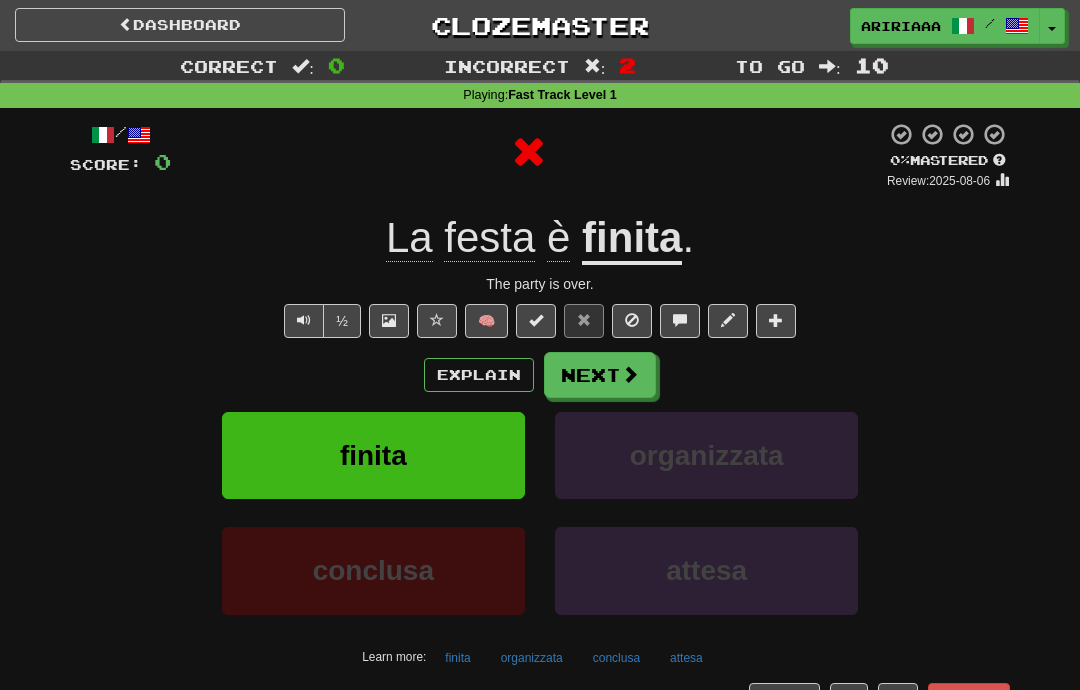 click on "Explain" at bounding box center (479, 375) 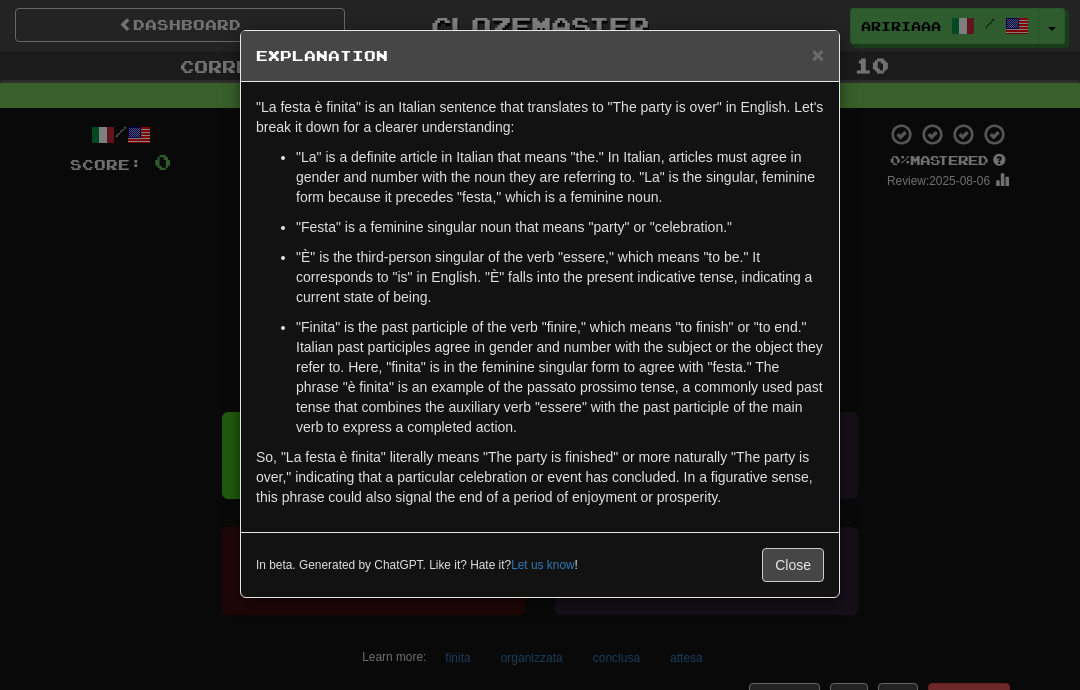 click on "Close" at bounding box center (793, 565) 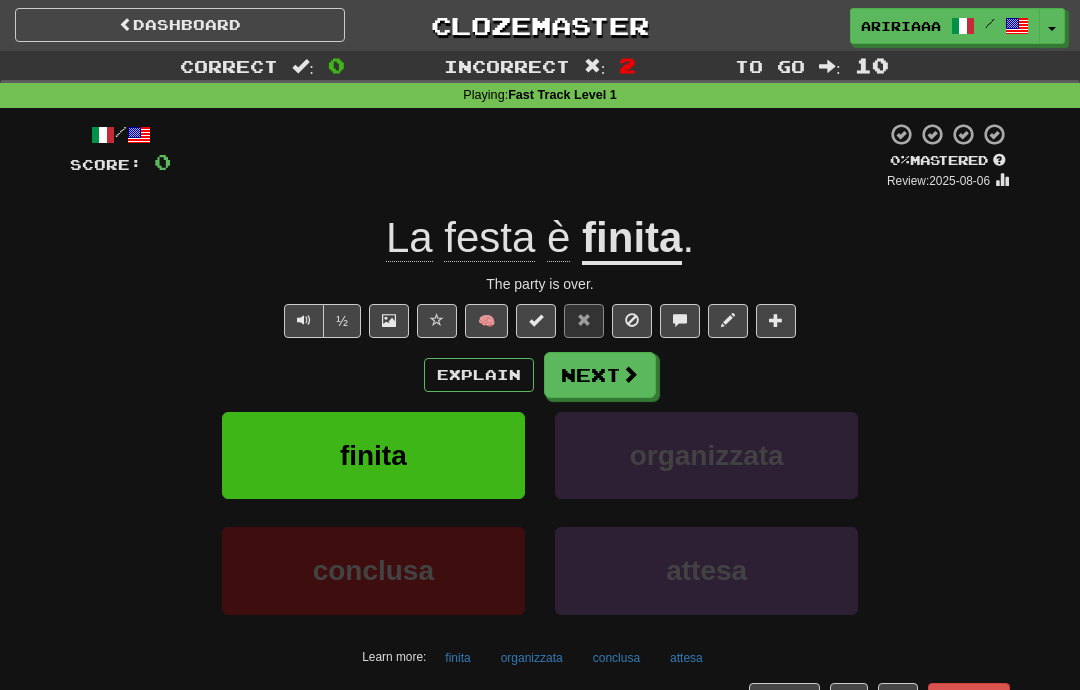click on "Next" at bounding box center (600, 375) 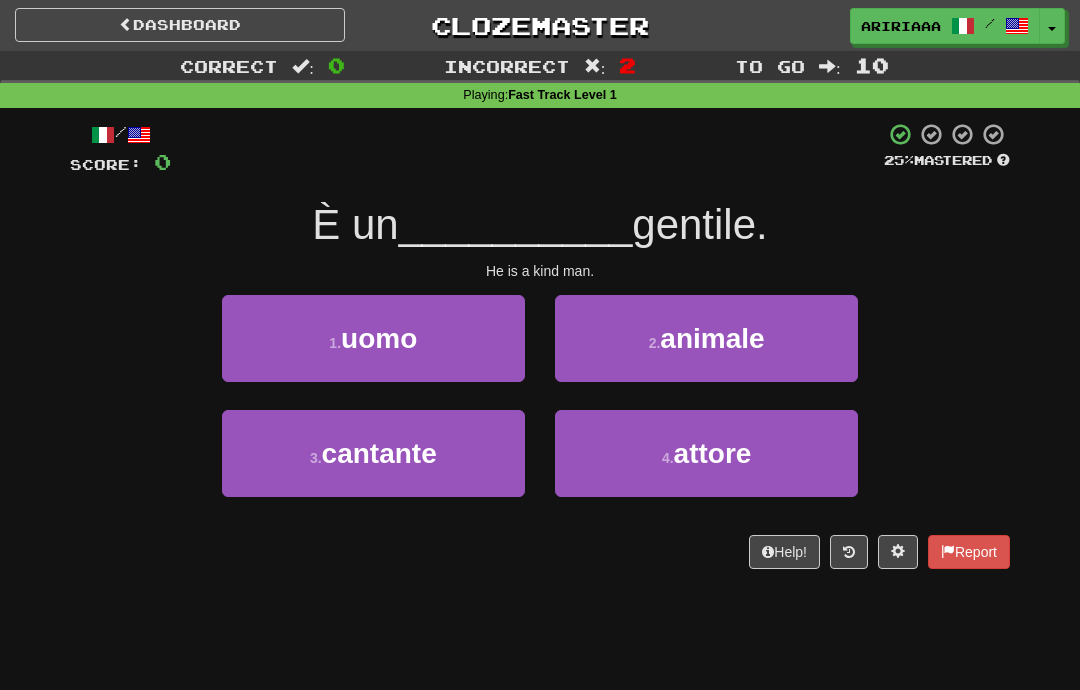 click on "1 . uomo" at bounding box center [373, 338] 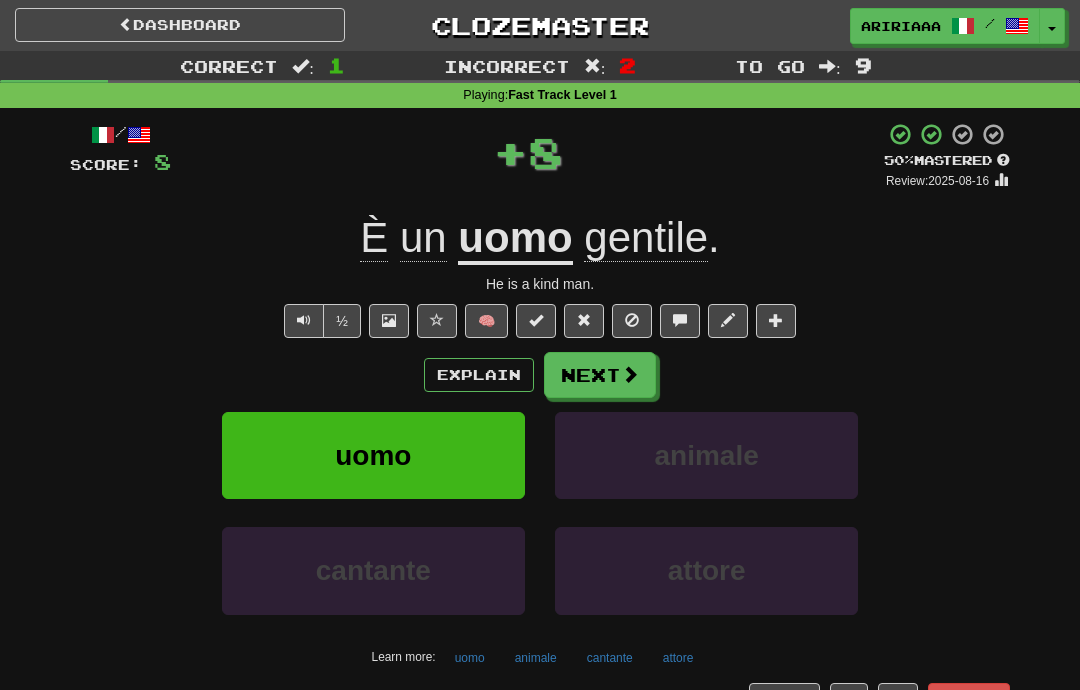 click on "Next" at bounding box center (600, 375) 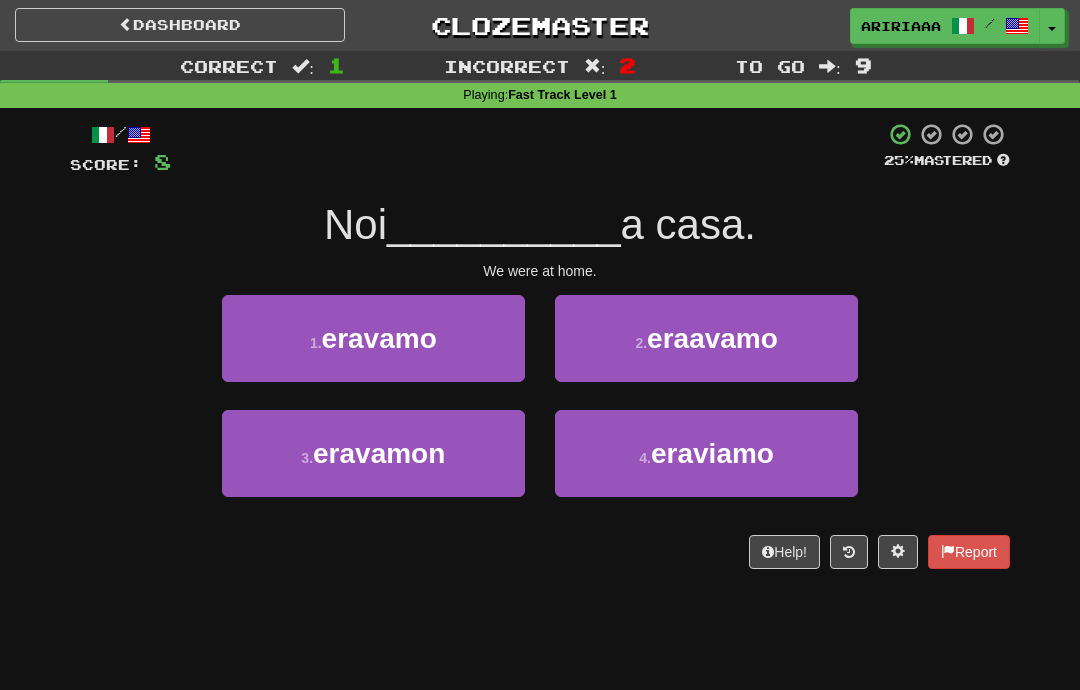 click on "eraviamo" at bounding box center (712, 453) 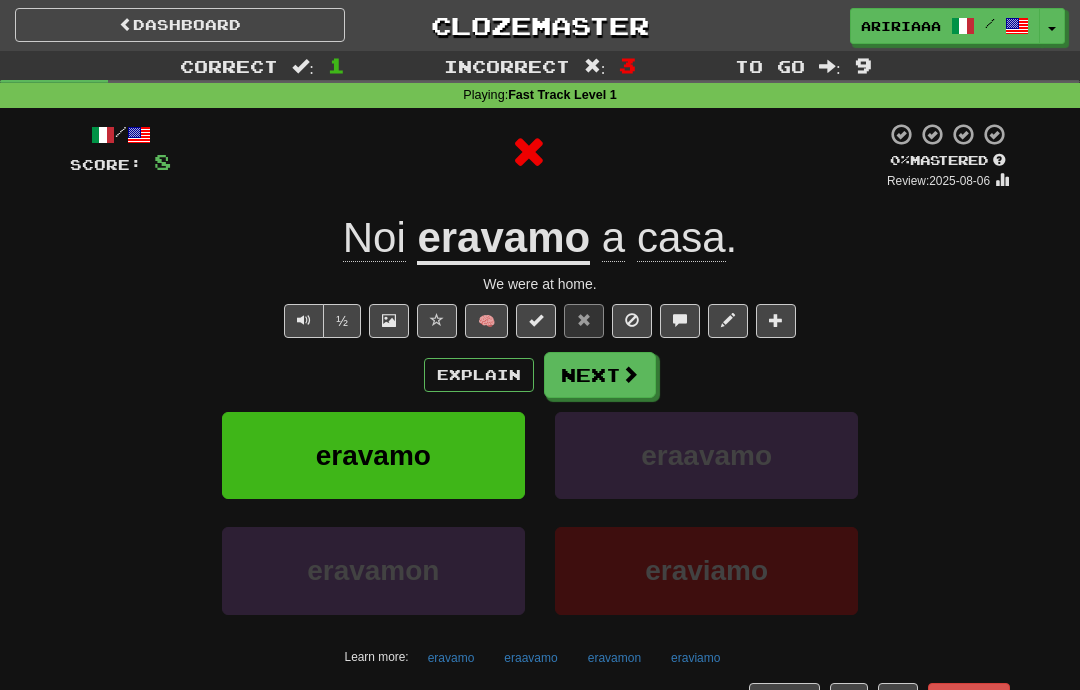click at bounding box center (630, 374) 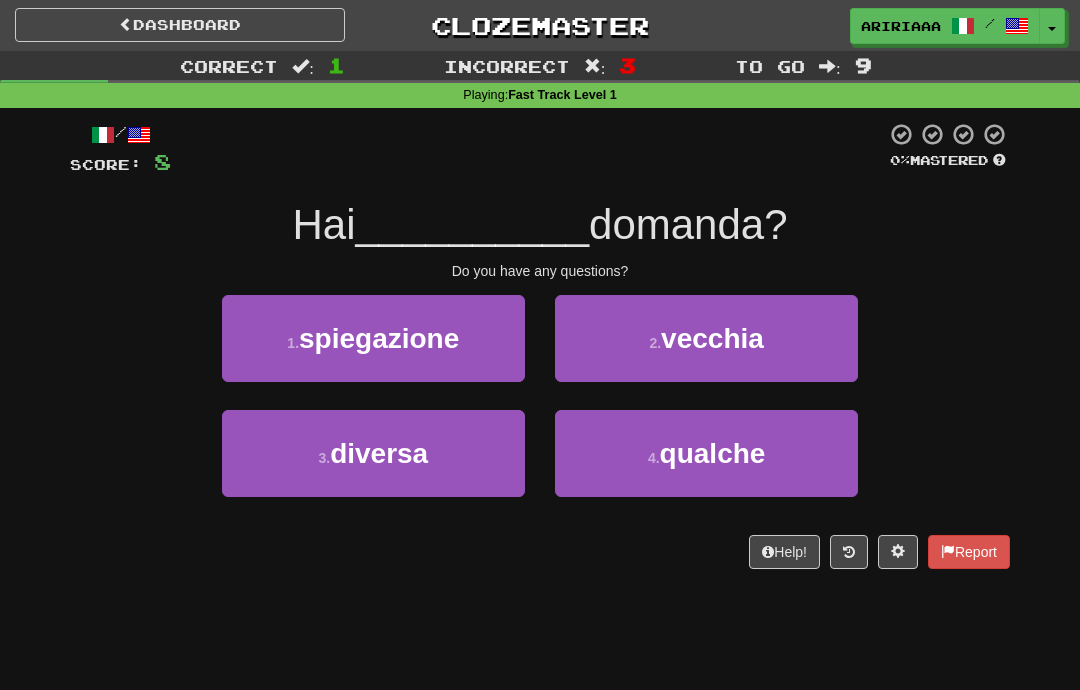 click on "4 . qualche" at bounding box center (706, 453) 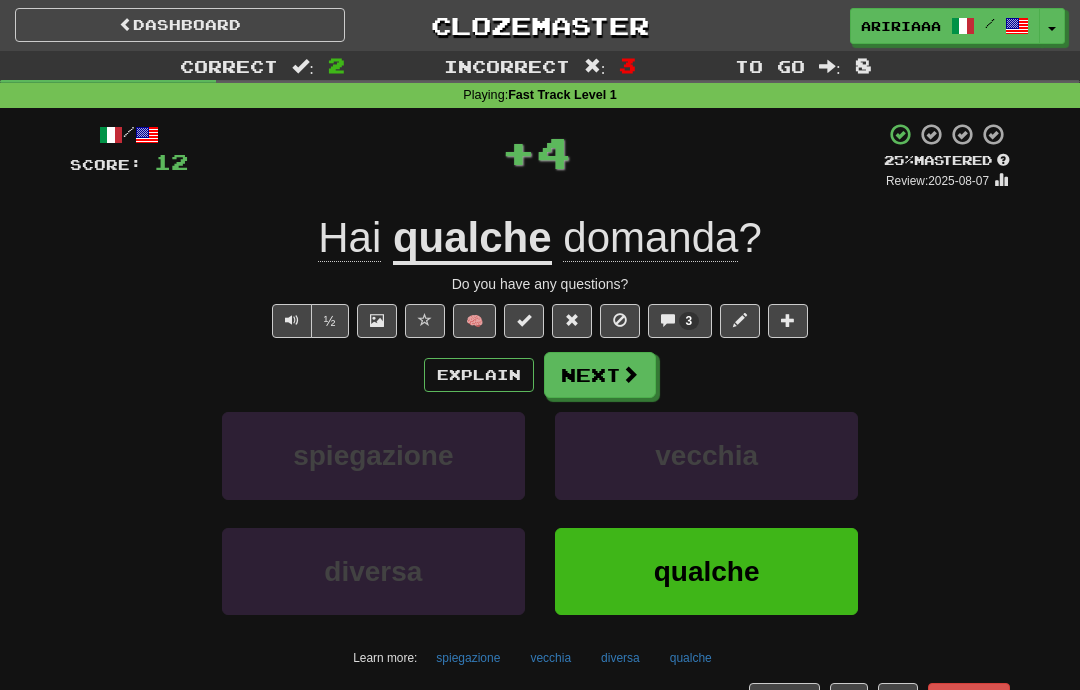 click at bounding box center (630, 374) 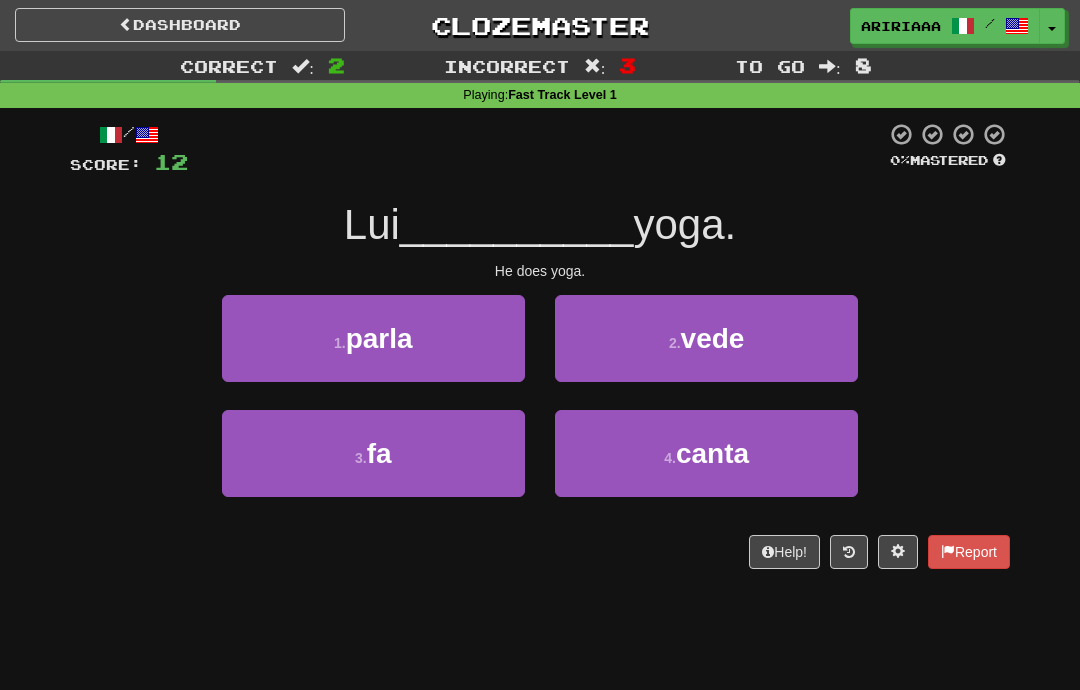 click on "3 .  fa" at bounding box center [373, 453] 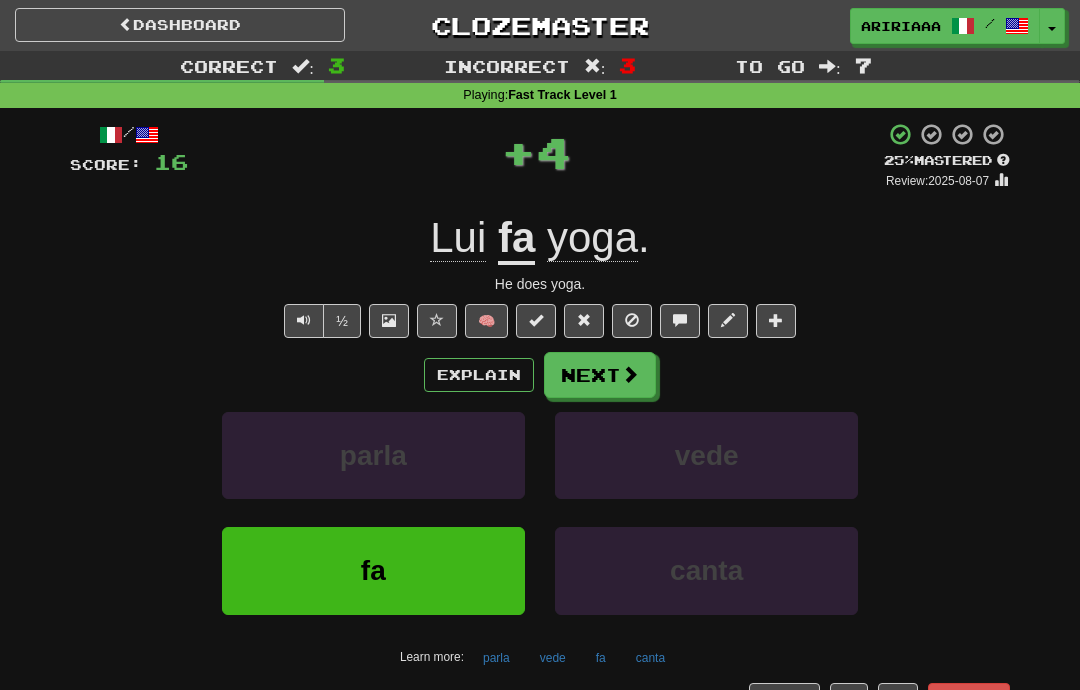 click on "Next" at bounding box center [600, 375] 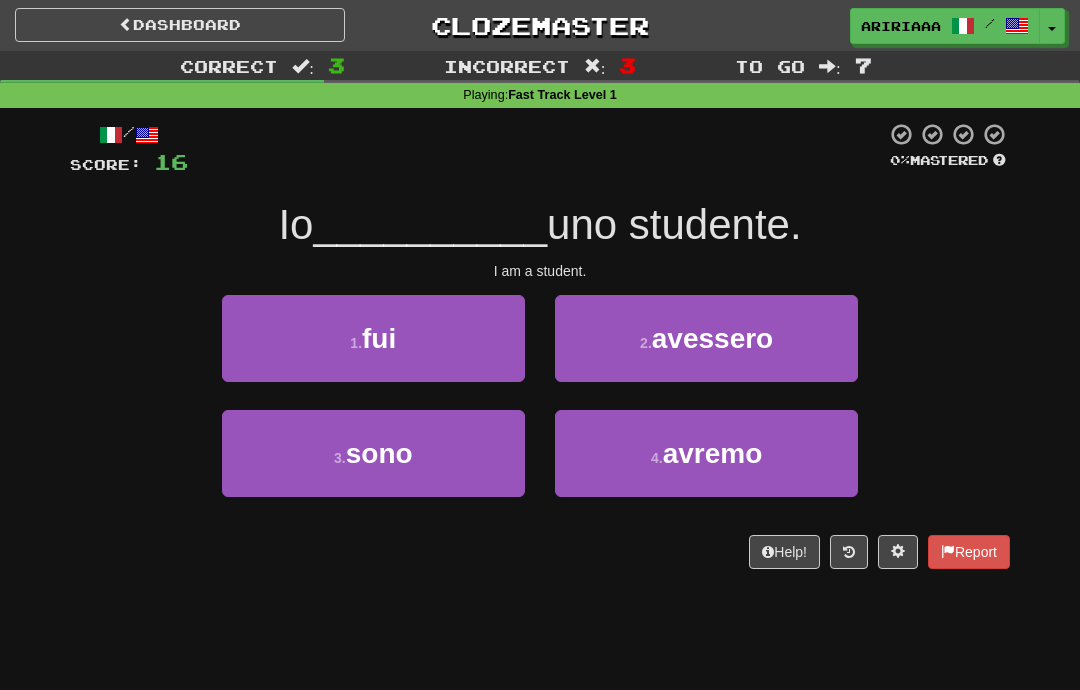 click on "3 . sono" at bounding box center [373, 453] 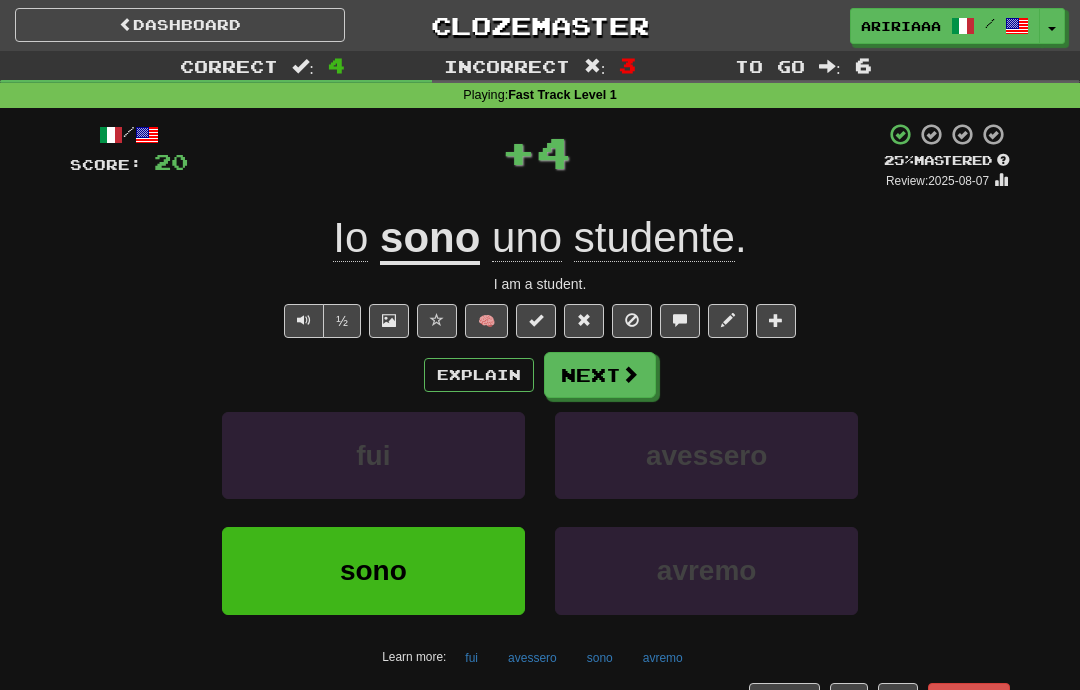 click on "Next" at bounding box center [600, 375] 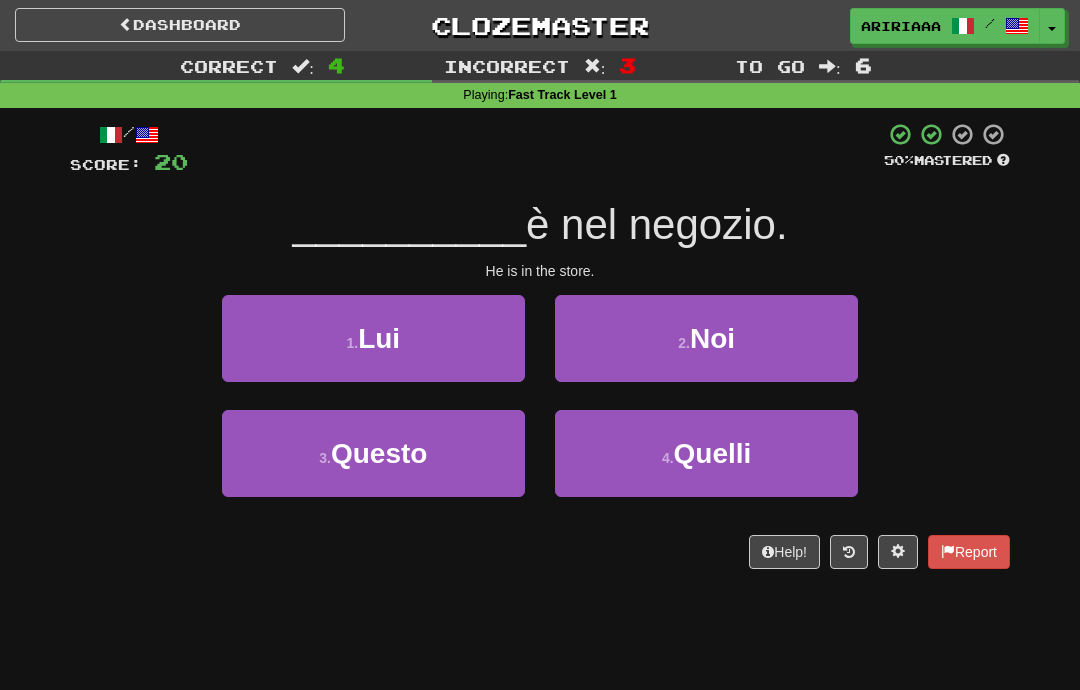 click on "1 . Lui" at bounding box center [373, 338] 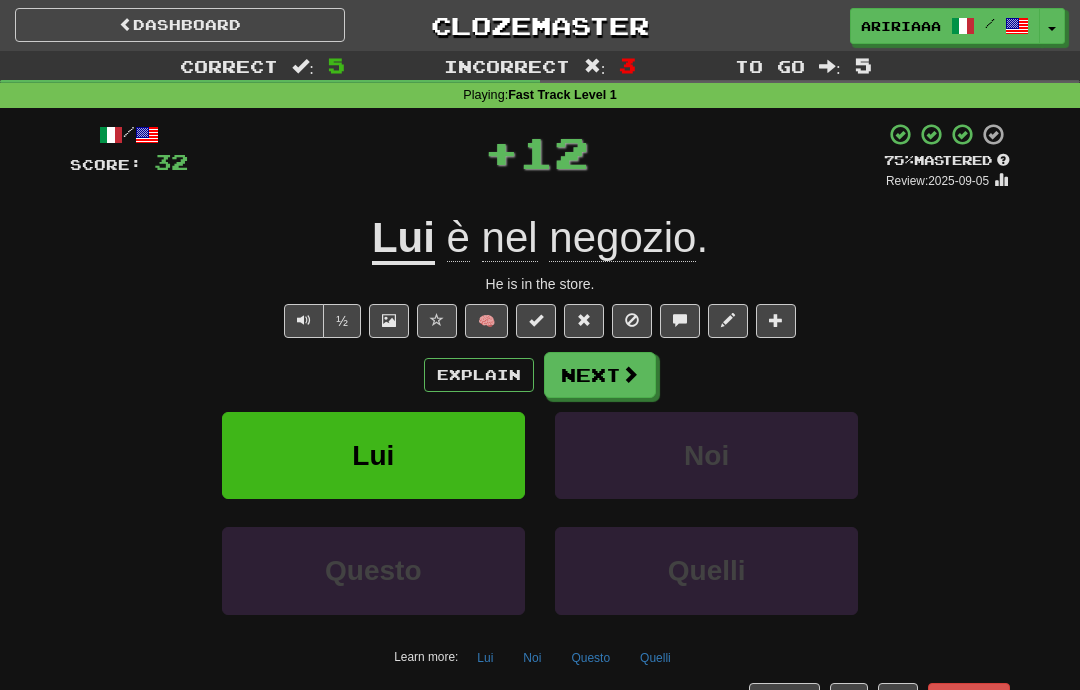 click on "Next" at bounding box center [600, 375] 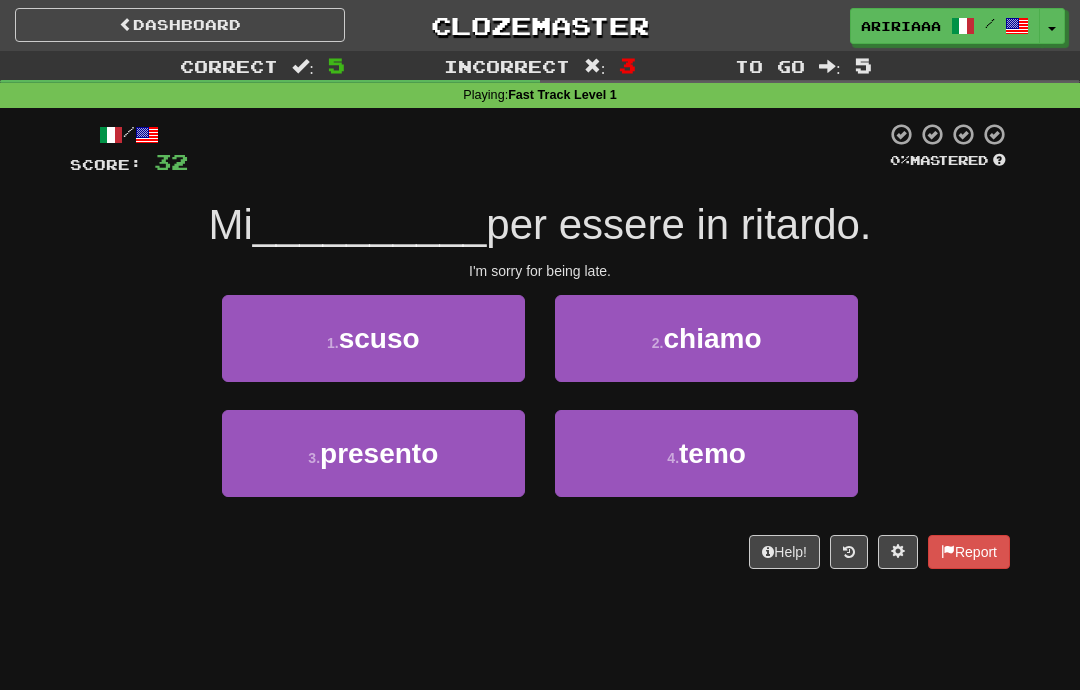 click on "1 .  scuso" at bounding box center [373, 338] 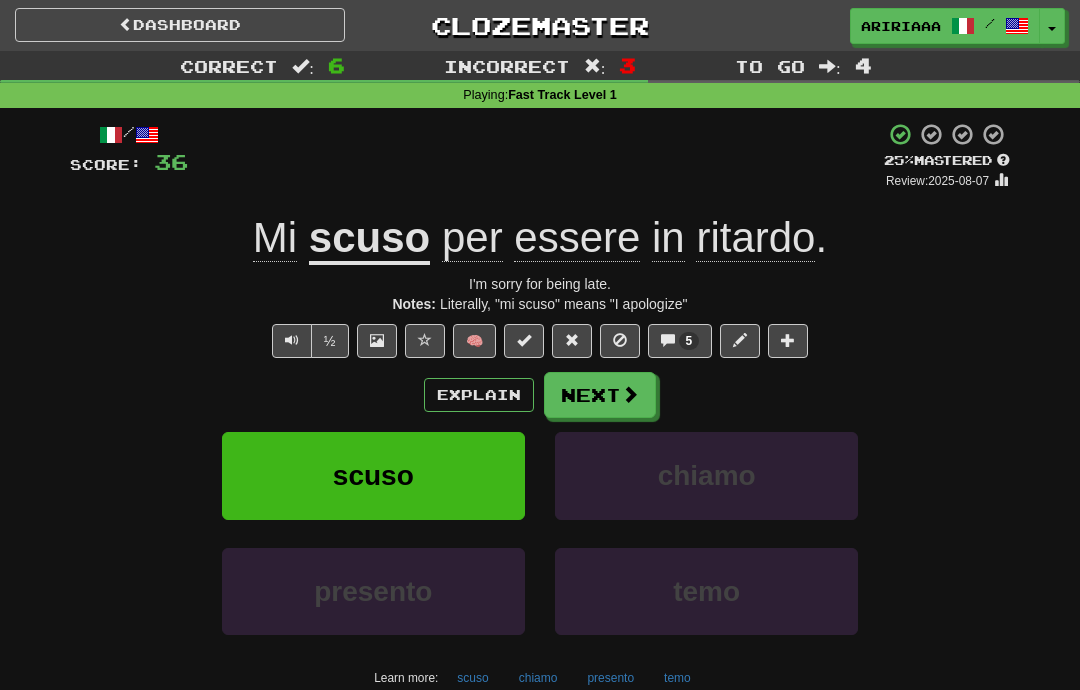 click on "Next" at bounding box center (600, 395) 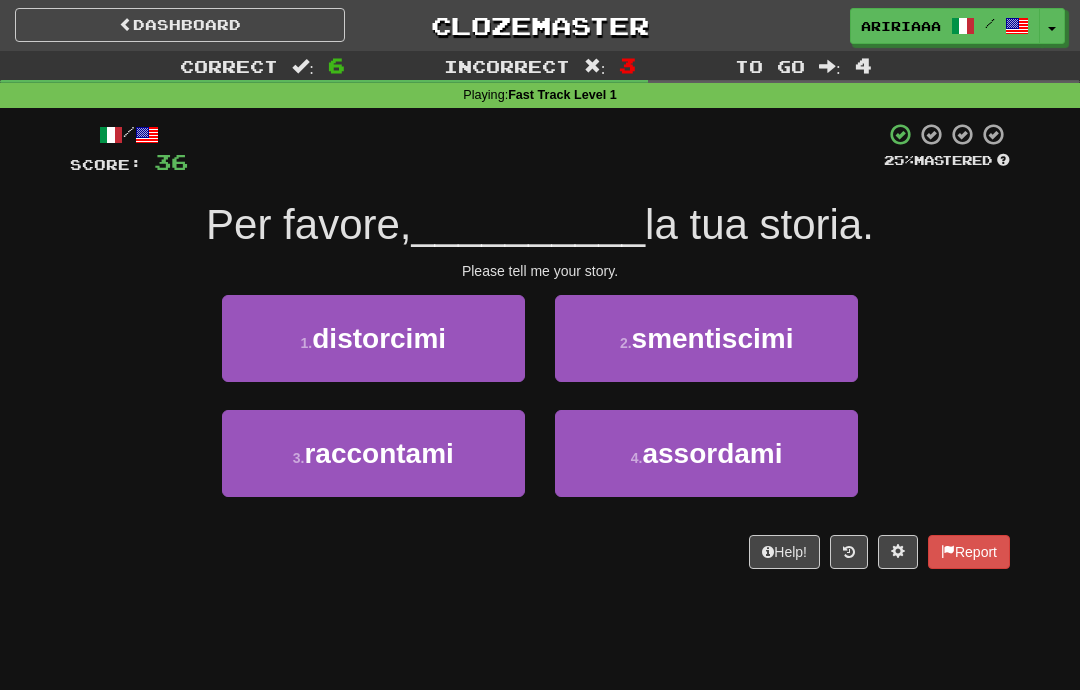 click on "raccontami" at bounding box center (378, 453) 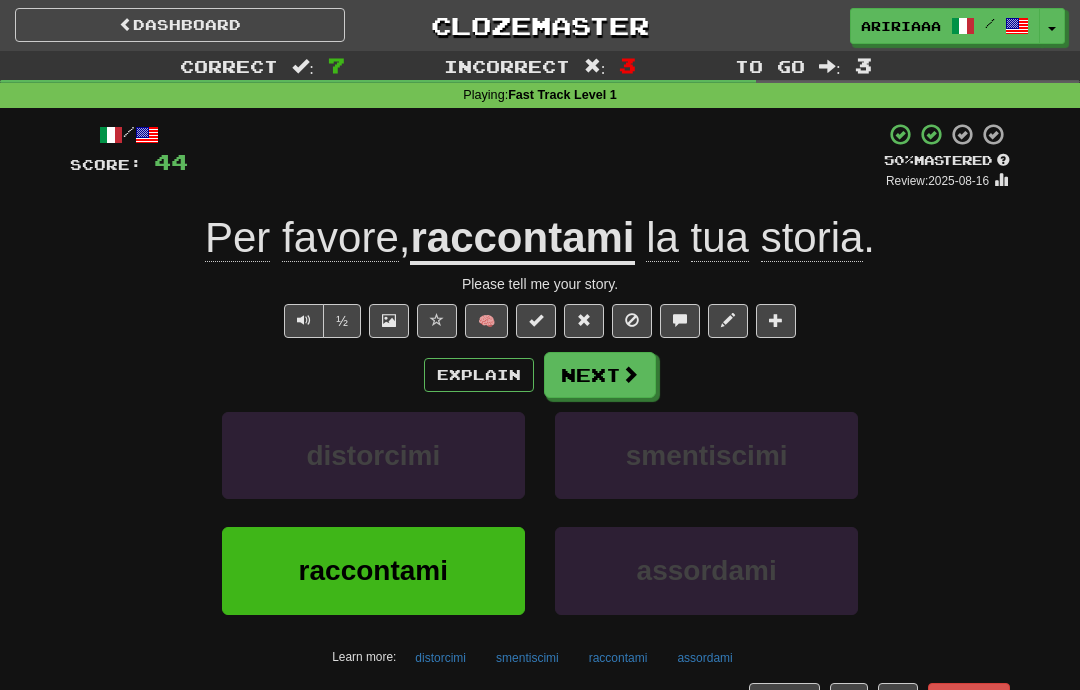 click on "Next" at bounding box center [600, 375] 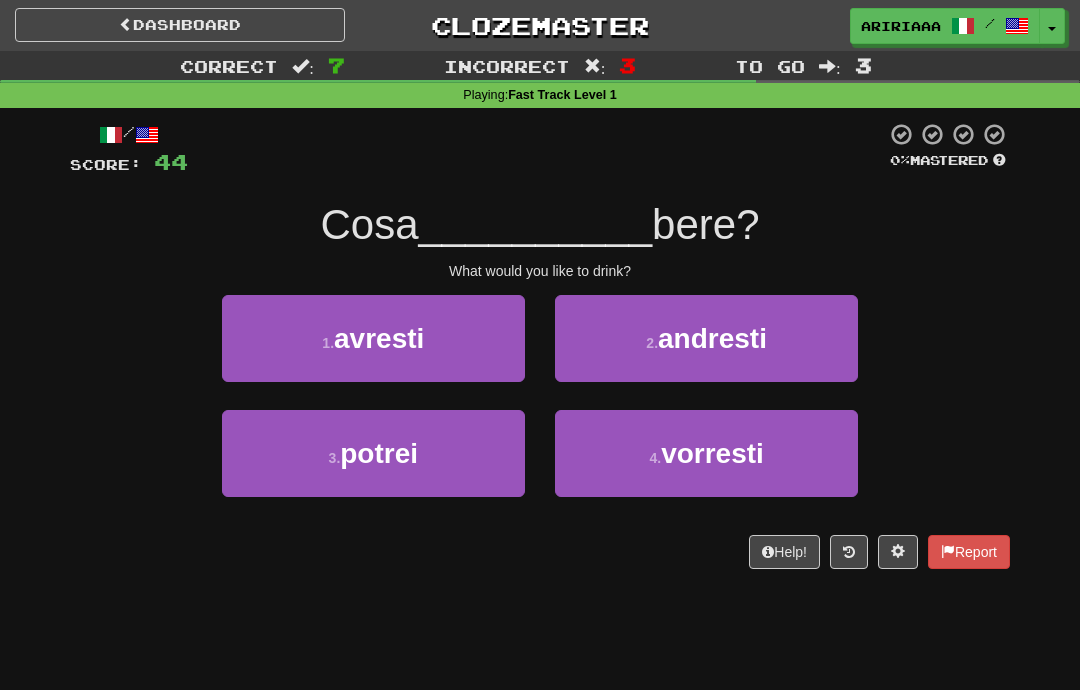 click on "2 . andresti" at bounding box center (706, 338) 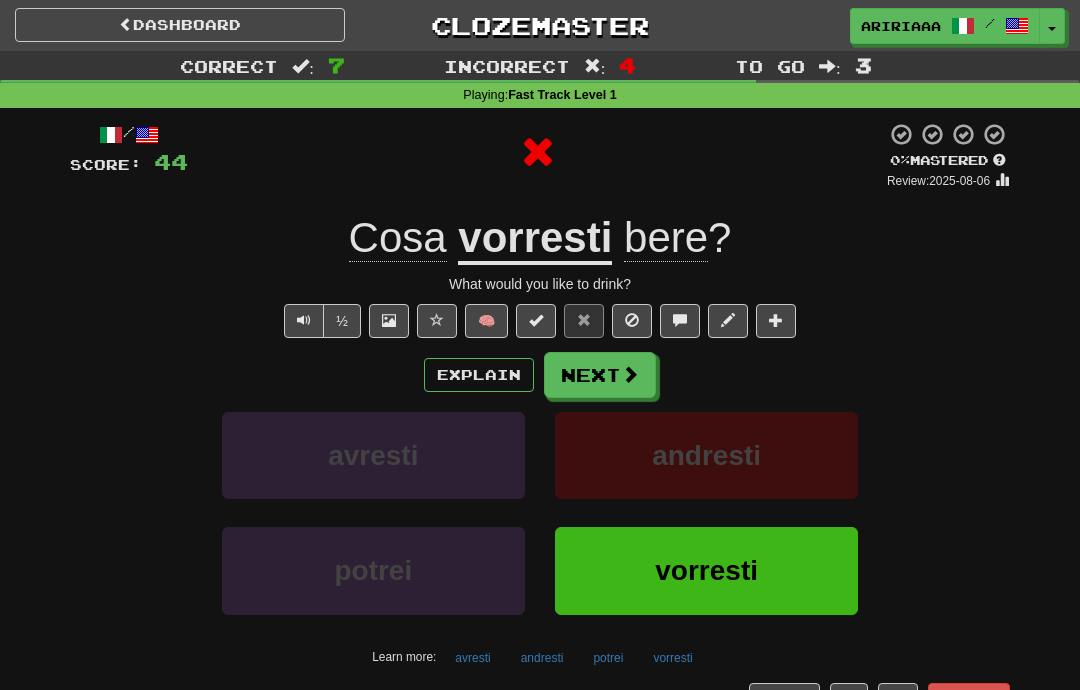 click on "Next" at bounding box center (600, 375) 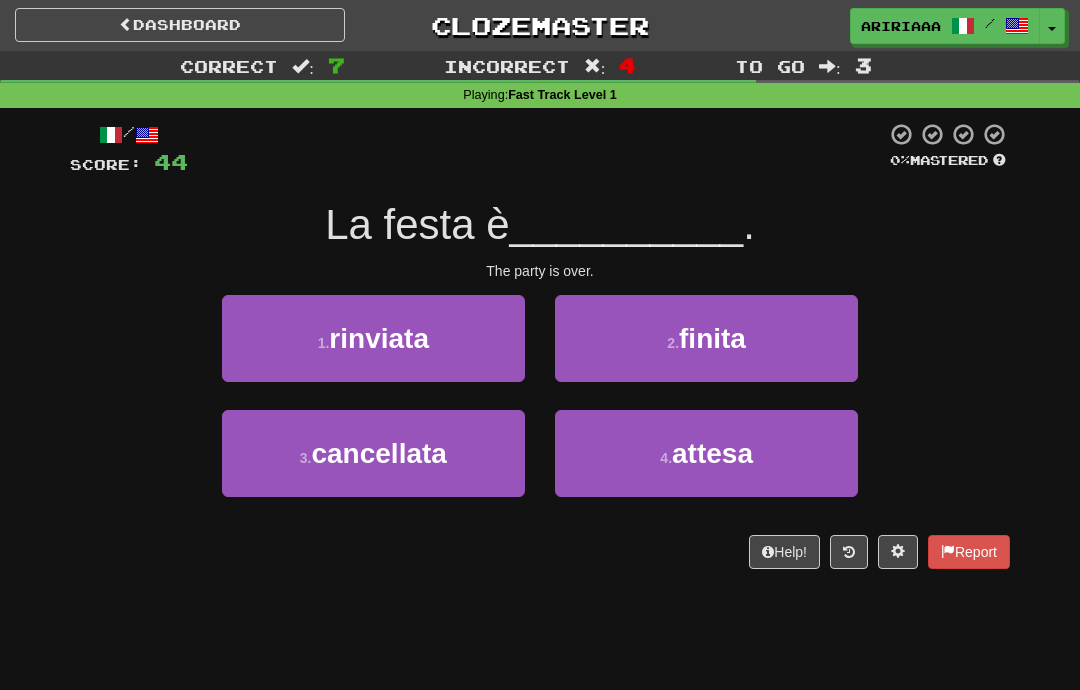 click on "2 . finita" at bounding box center [706, 338] 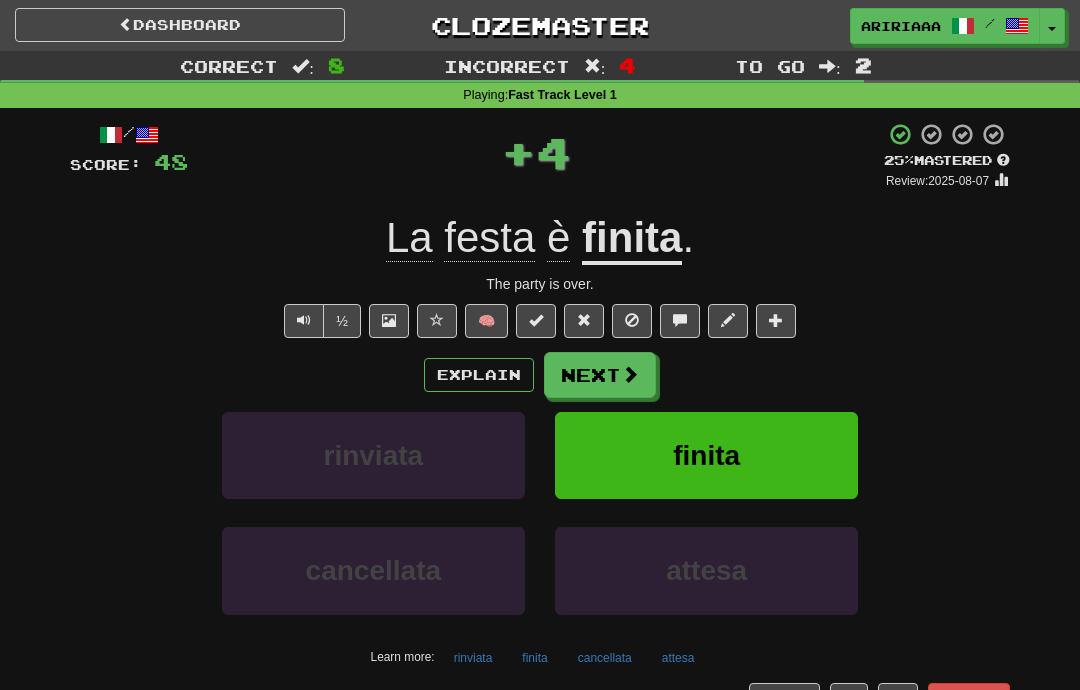 click on "½ 🧠" at bounding box center [540, 321] 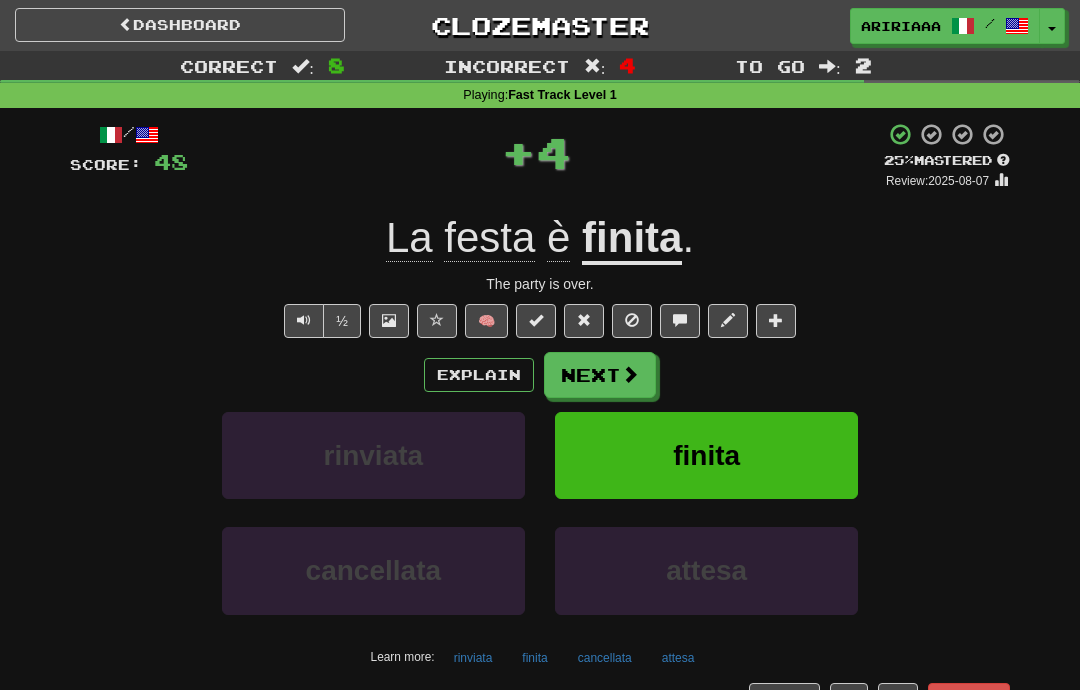 click on "Next" at bounding box center [600, 375] 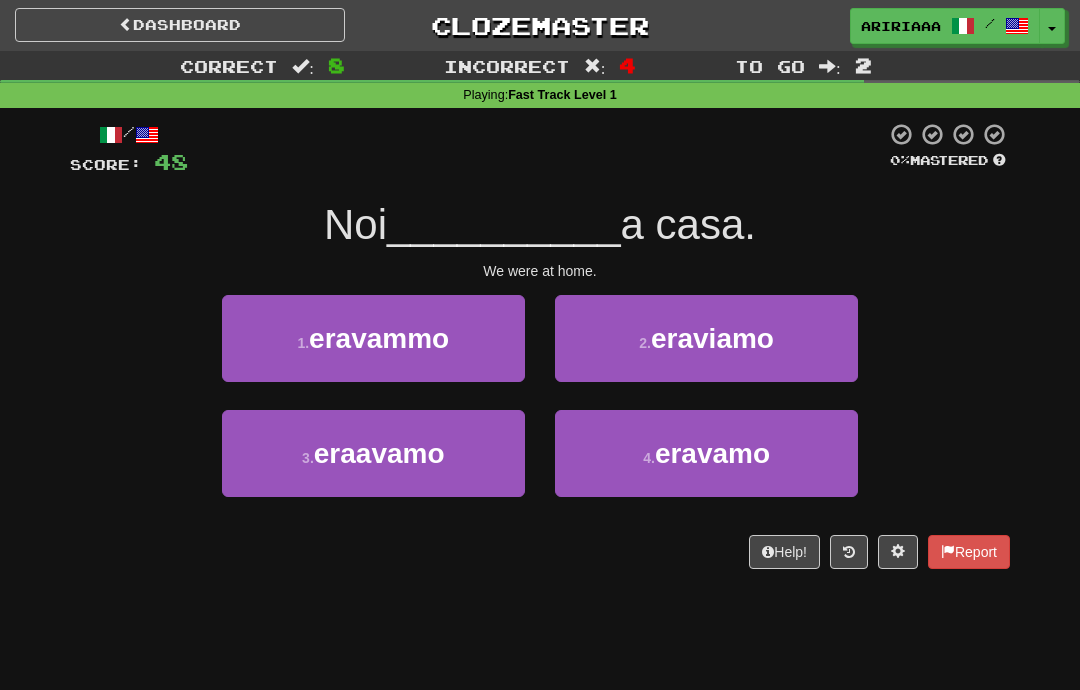 click on "4 . eravamo" at bounding box center [706, 453] 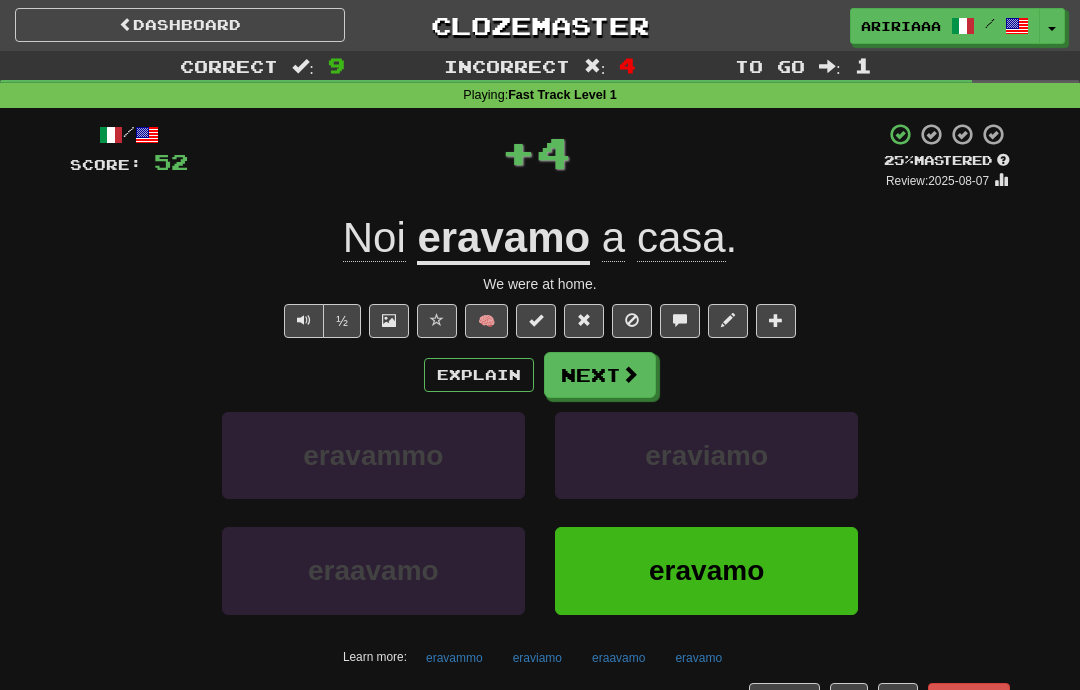 click on "Next" at bounding box center [600, 375] 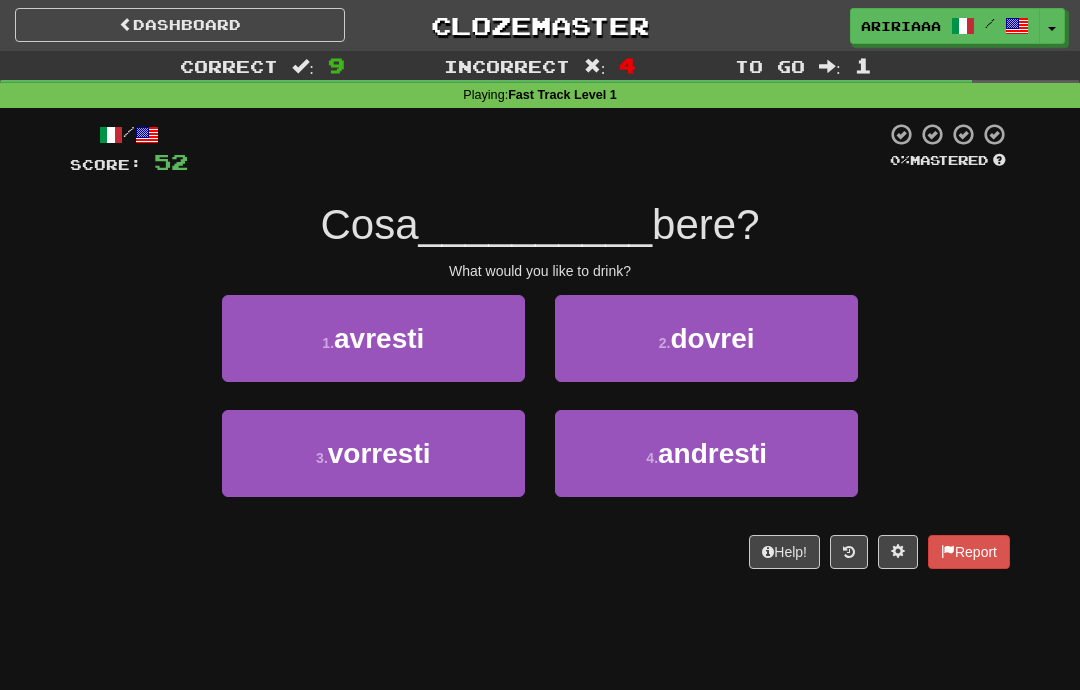 click on "3 .  vorresti" at bounding box center (373, 453) 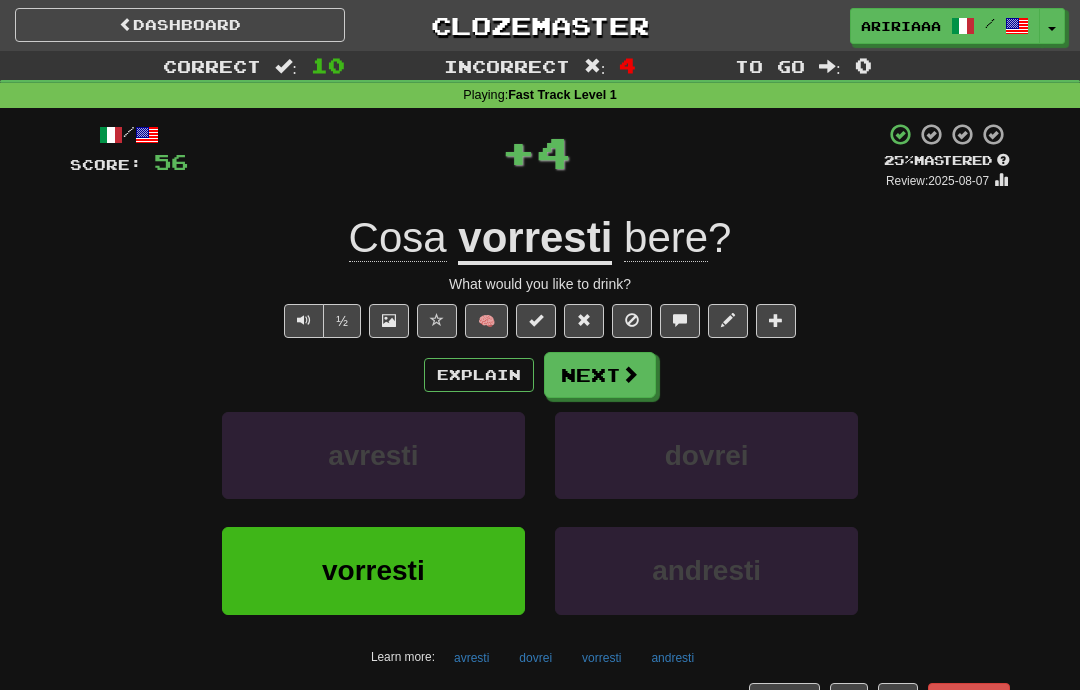 click at bounding box center [630, 374] 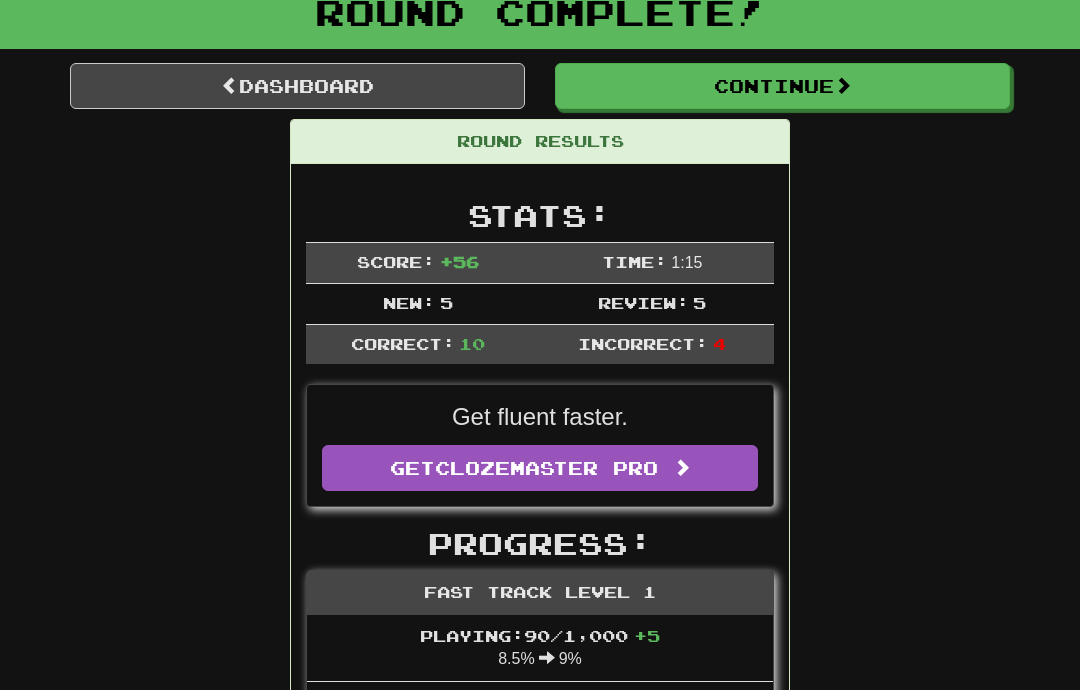 scroll, scrollTop: 0, scrollLeft: 0, axis: both 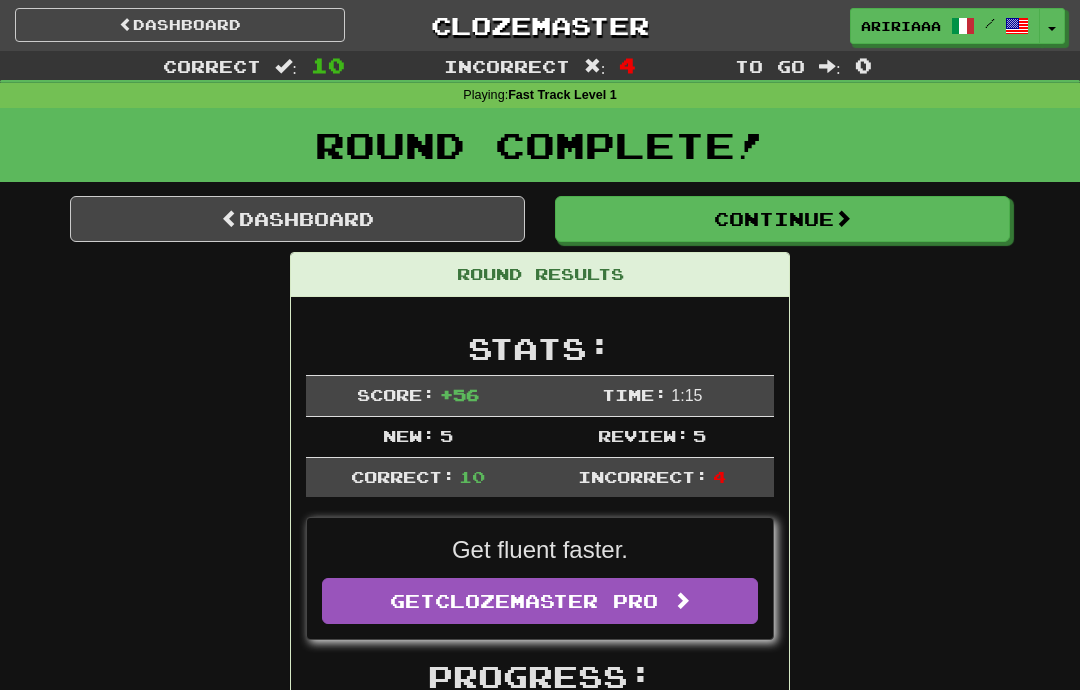 click on "Continue" at bounding box center (782, 219) 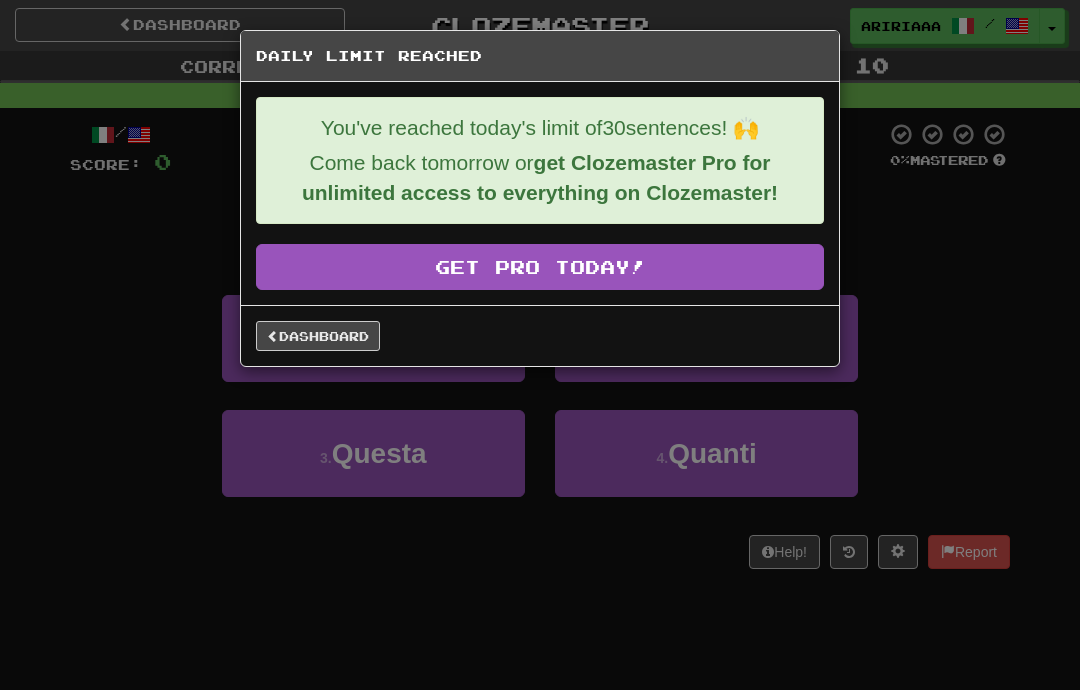 click at bounding box center (273, 336) 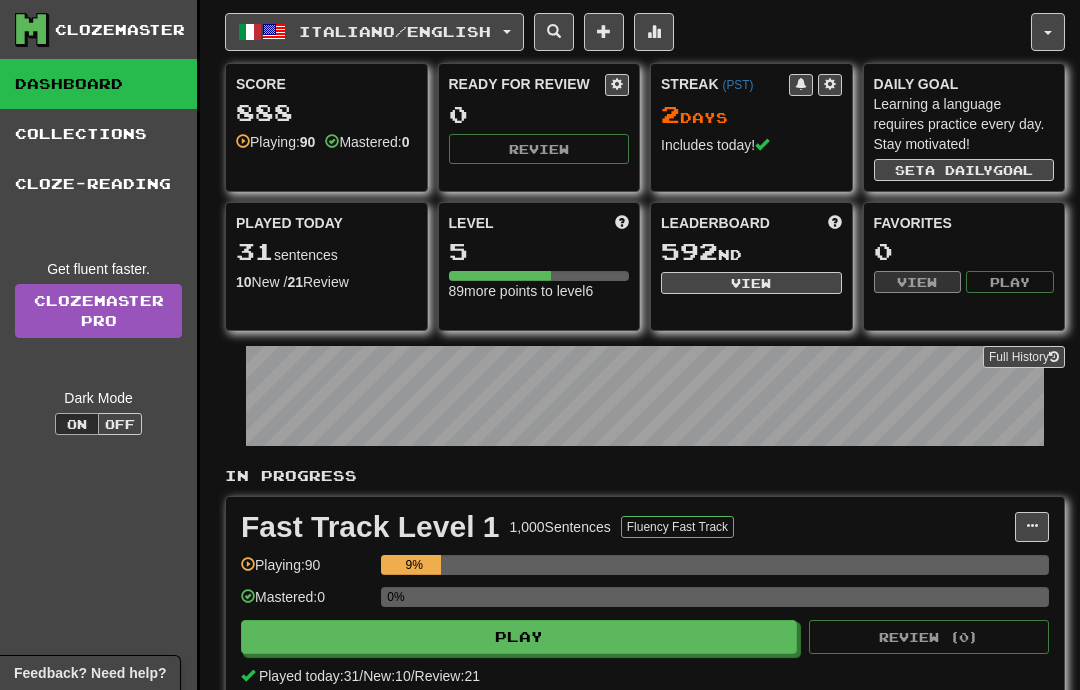 scroll, scrollTop: 0, scrollLeft: 0, axis: both 